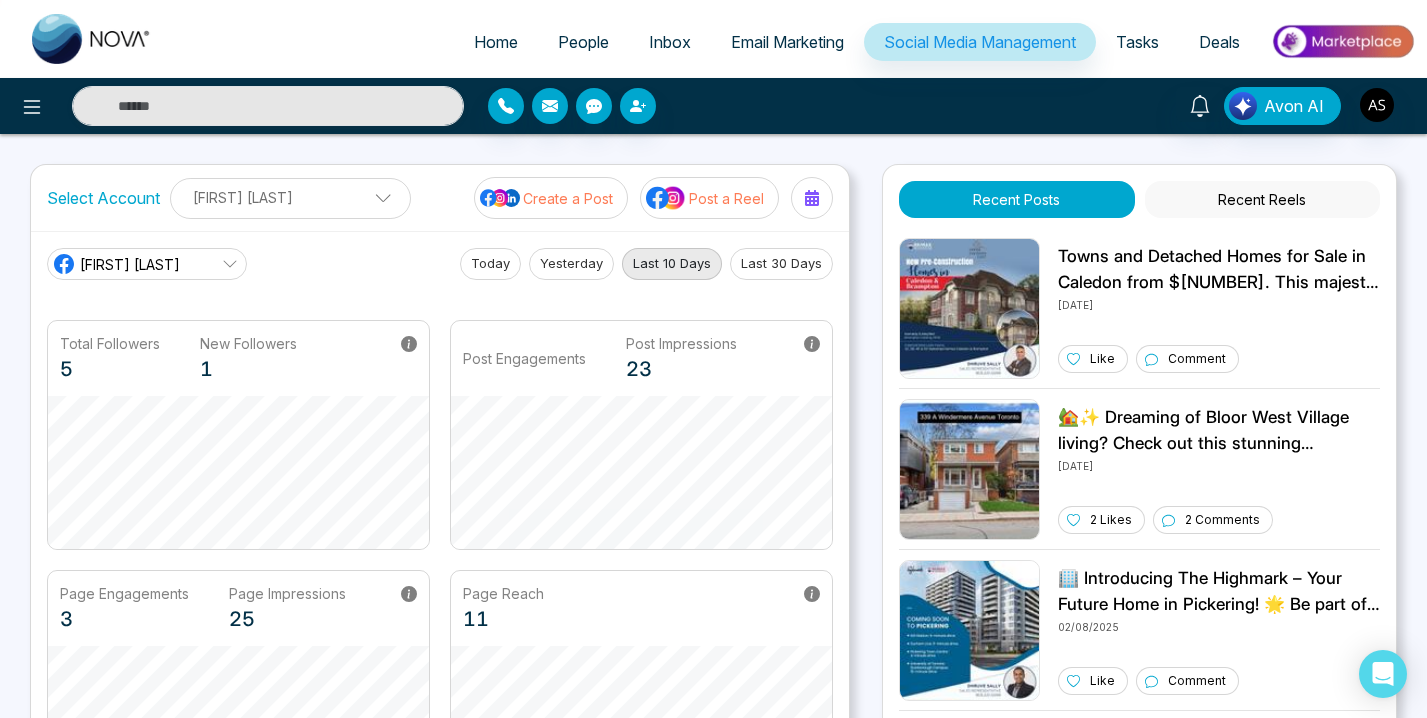 scroll, scrollTop: 0, scrollLeft: 0, axis: both 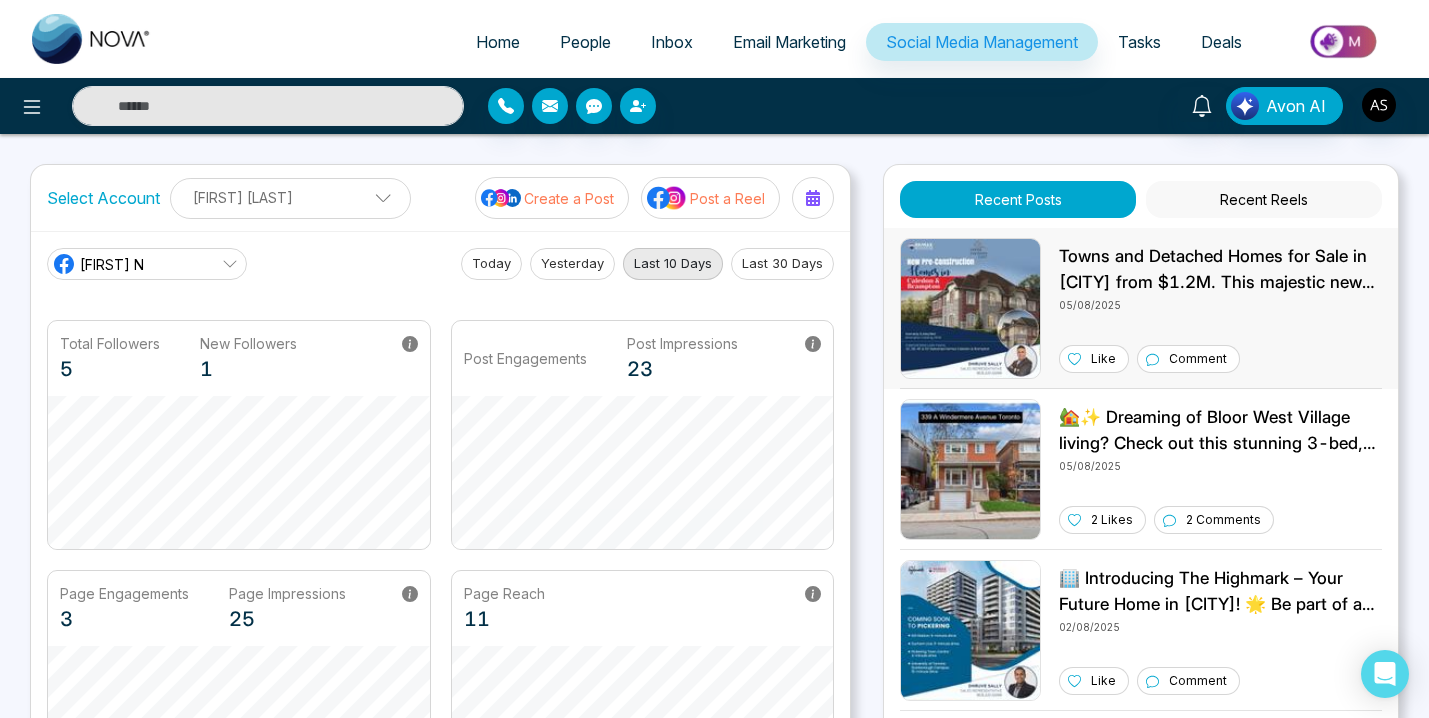 click on "Towns and Detached Homes for Sale in [CITY] from $1.2M. This majestic new community sits upon the greenest of valleys at the intersection of Airport Road and Cranston Drive in the prestigious town of Caledon East.
EXCLUSIVE INCENTIVES*
• $5,000 IN FREE UPGRADES AT OUR DESIGN STUDIO
• 5 FREE APPLIANCES
+
DEPOSIT STRUCTURE*
32' Rear Lane Singles
$50,000 with Agreement
$50,000 in 30 days
$50,000 in 120 days
$50,000 in 150 days
38' / 45' / 50' Singles
$50,000 with Agreement
$50,000 in 60 days
$50,000 in 120 days
$50,000 in 150 days
💫Surrounded by every amenity such as Schools, Outdoors, Restaurants and Dining
#uppercaledoneast #[CITY] #singles #towns #caledoneast #preconstruction #furninshed #remaxmillennium #gtarealtor" at bounding box center [1220, 269] 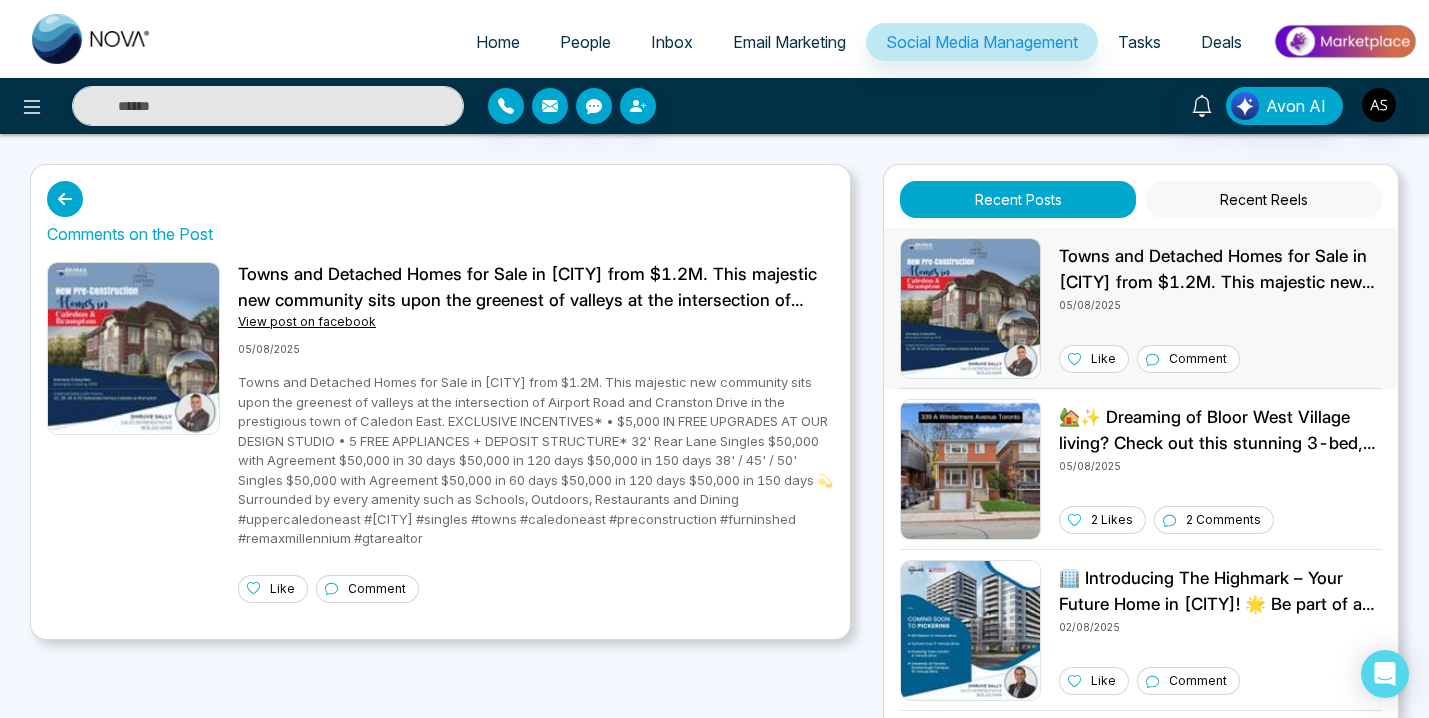 click on "Select Account [FIRST] [LAST]     [FIRST] [LAST]      Add Social Accounts   Create a Post Post a Reel [FIRST] N Today Yesterday Last 10 Days Last 30 Days Total Followers 5 New Followers 1 Post Engagements Post Impressions 23 Page Engagements 3 Page Impressions 25 Page Reach 11 Comments on the Post View post on facebook 05/08/2025   Like   Comment" at bounding box center [440, 524] 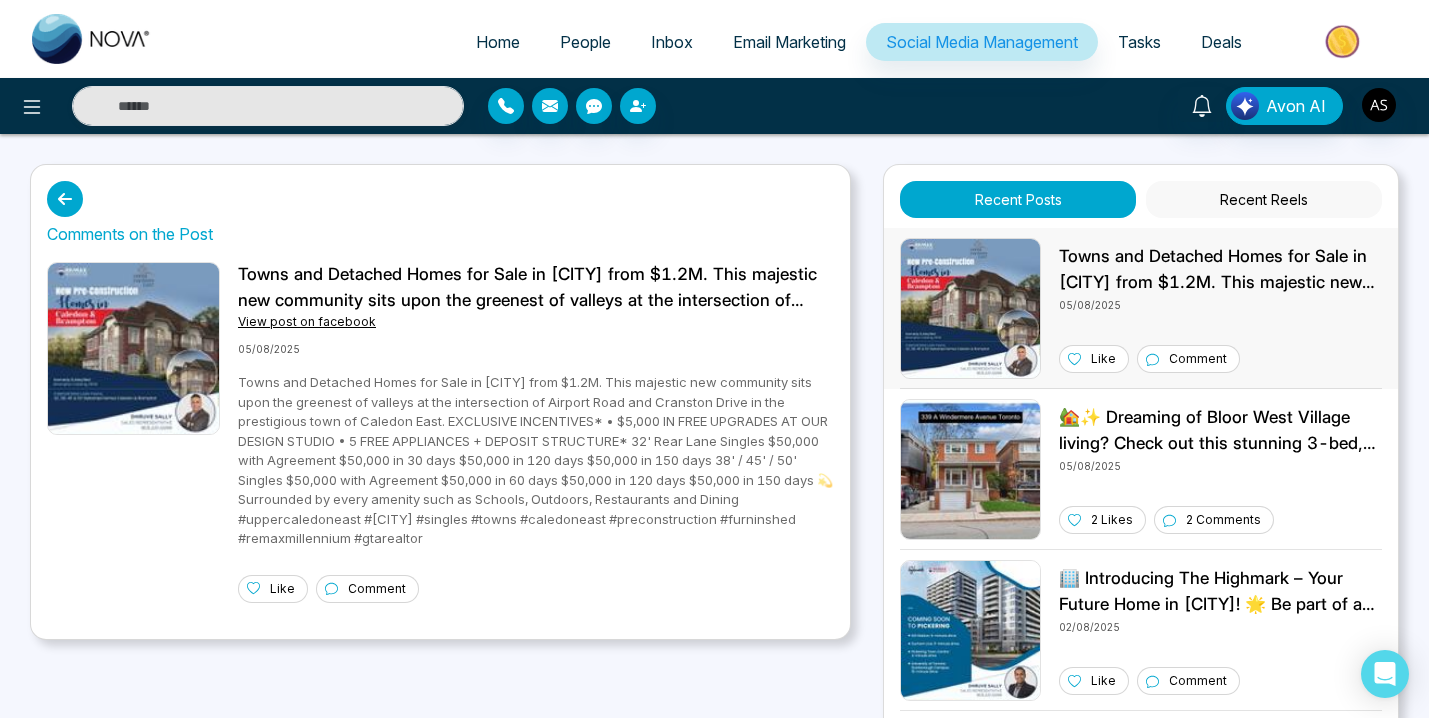 click on "Towns and Detached Homes for Sale in [CITY] from $1.2M. This majestic new community sits upon the greenest of valleys at the intersection of Airport Road and Cranston Drive in the prestigious town of Caledon East.
EXCLUSIVE INCENTIVES*
• $5,000 IN FREE UPGRADES AT OUR DESIGN STUDIO
• 5 FREE APPLIANCES
+
DEPOSIT STRUCTURE*
32' Rear Lane Singles
$50,000 with Agreement
$50,000 in 30 days
$50,000 in 120 days
$50,000 in 150 days
38' / 45' / 50' Singles
$50,000 with Agreement
$50,000 in 60 days
$50,000 in 120 days
$50,000 in 150 days
💫Surrounded by every amenity such as Schools, Outdoors, Restaurants and Dining
#uppercaledoneast #[CITY] #singles #towns #caledoneast #preconstruction #furninshed #remaxmillennium #gtarealtor" at bounding box center (536, 461) 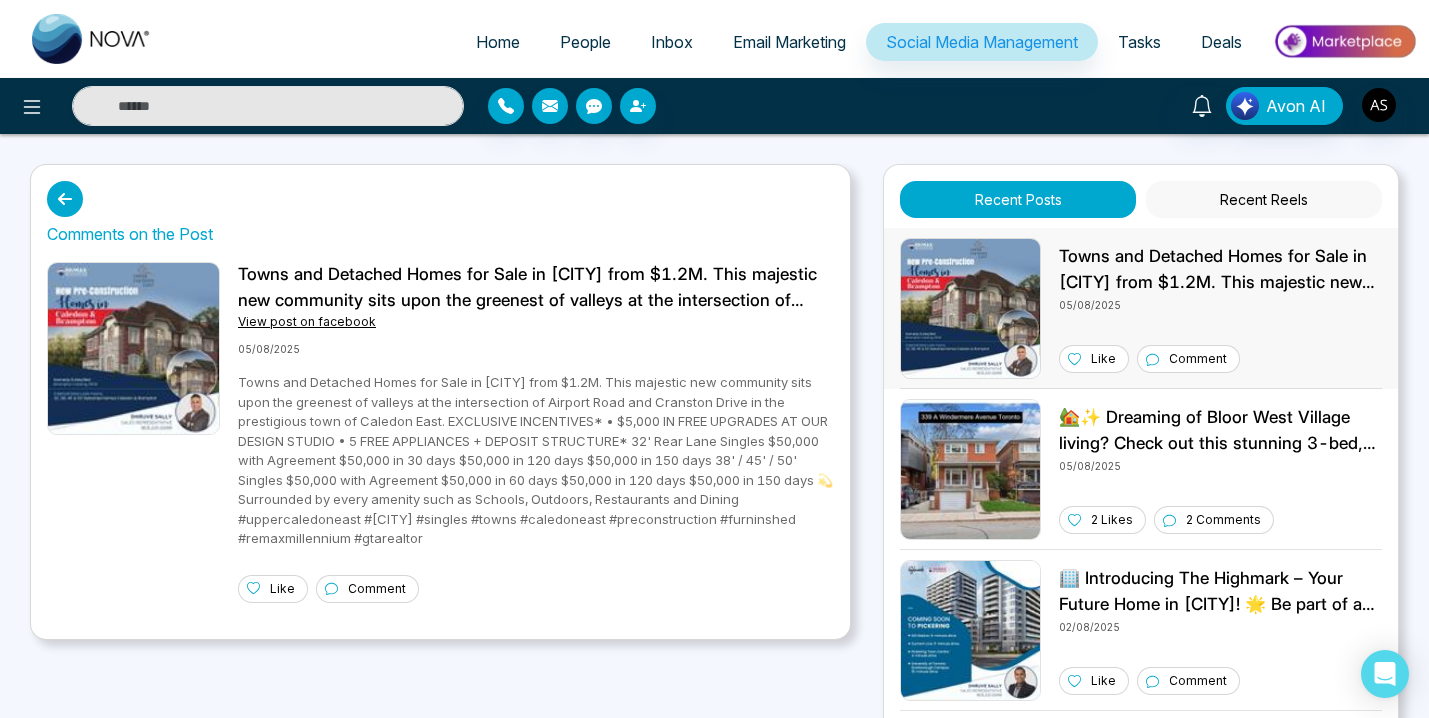 click at bounding box center [65, 199] 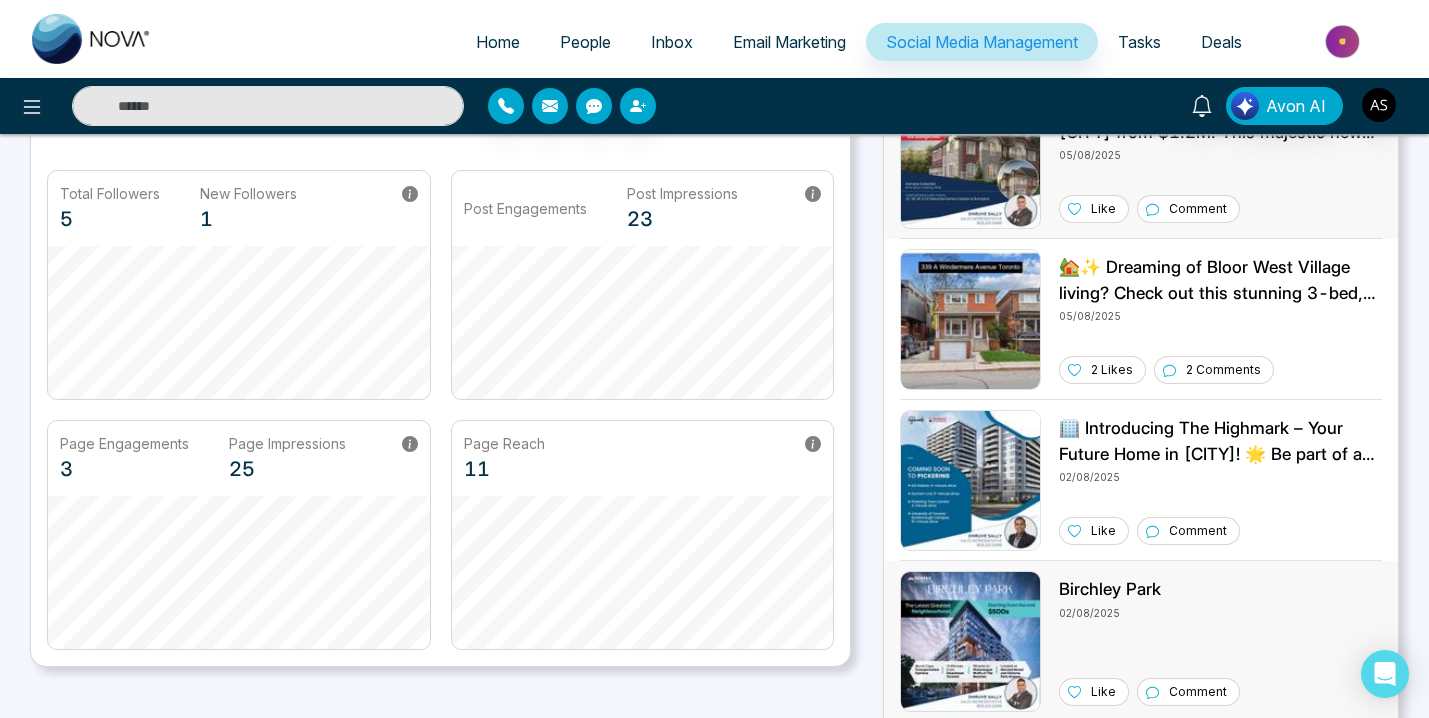 scroll, scrollTop: 0, scrollLeft: 0, axis: both 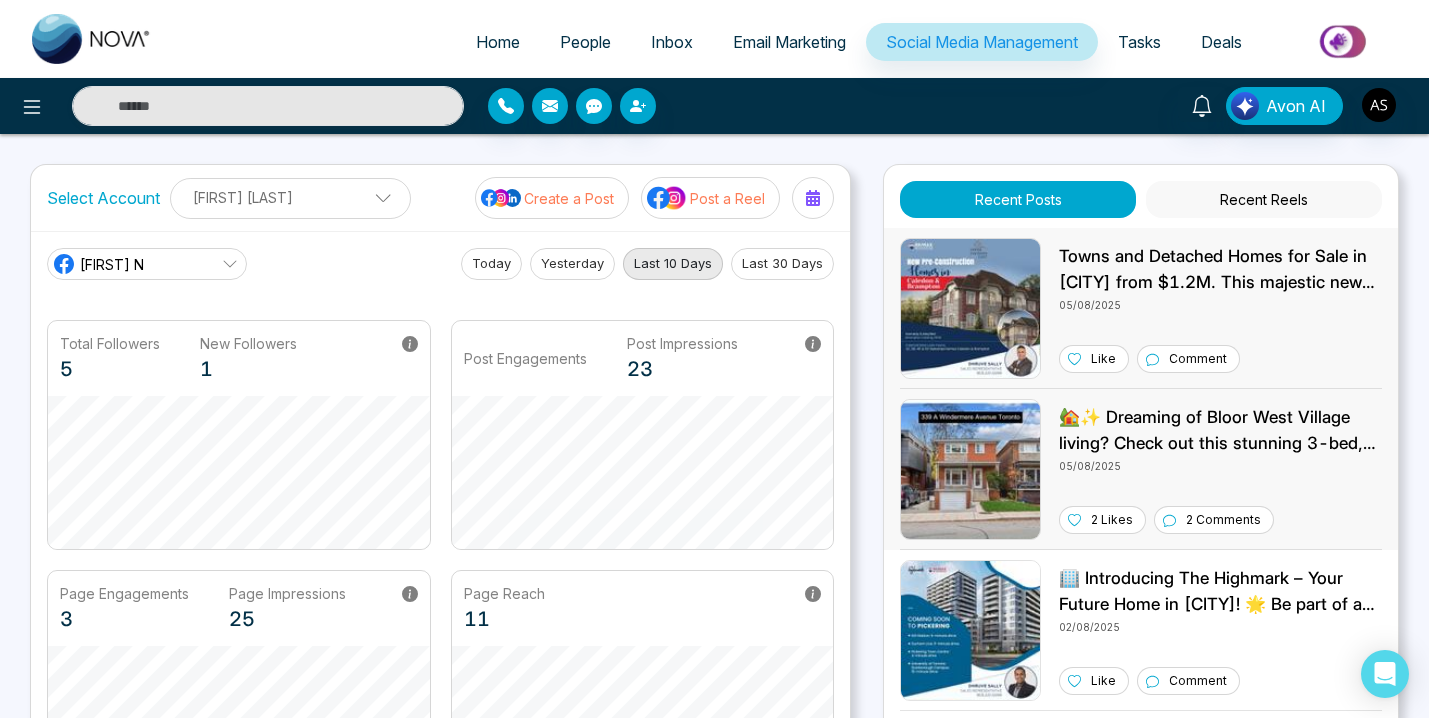 click on "🏡✨ Dreaming of Bloor West Village living? Check out this stunning 3-bed, 3-bath detached home at [NUMBER] [STREET] [AVE] for $5250! Enjoy a beautiful backyard, garage, and unbeatable location just steps from shops & parks. 🌳🚲 DM for details or to book a showing! 🗝️🏠 05/08/2025 2   Likes 2   Comments" at bounding box center [1220, 469] 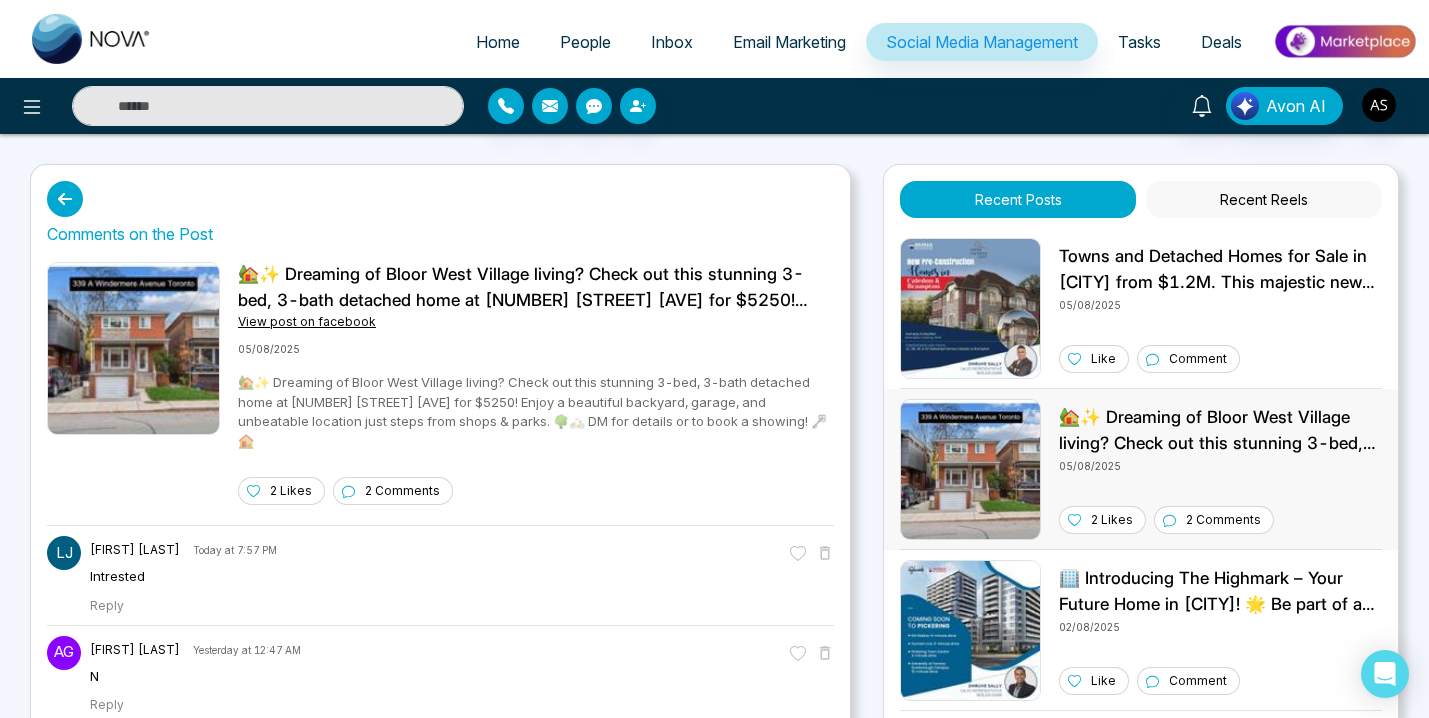 click at bounding box center (65, 199) 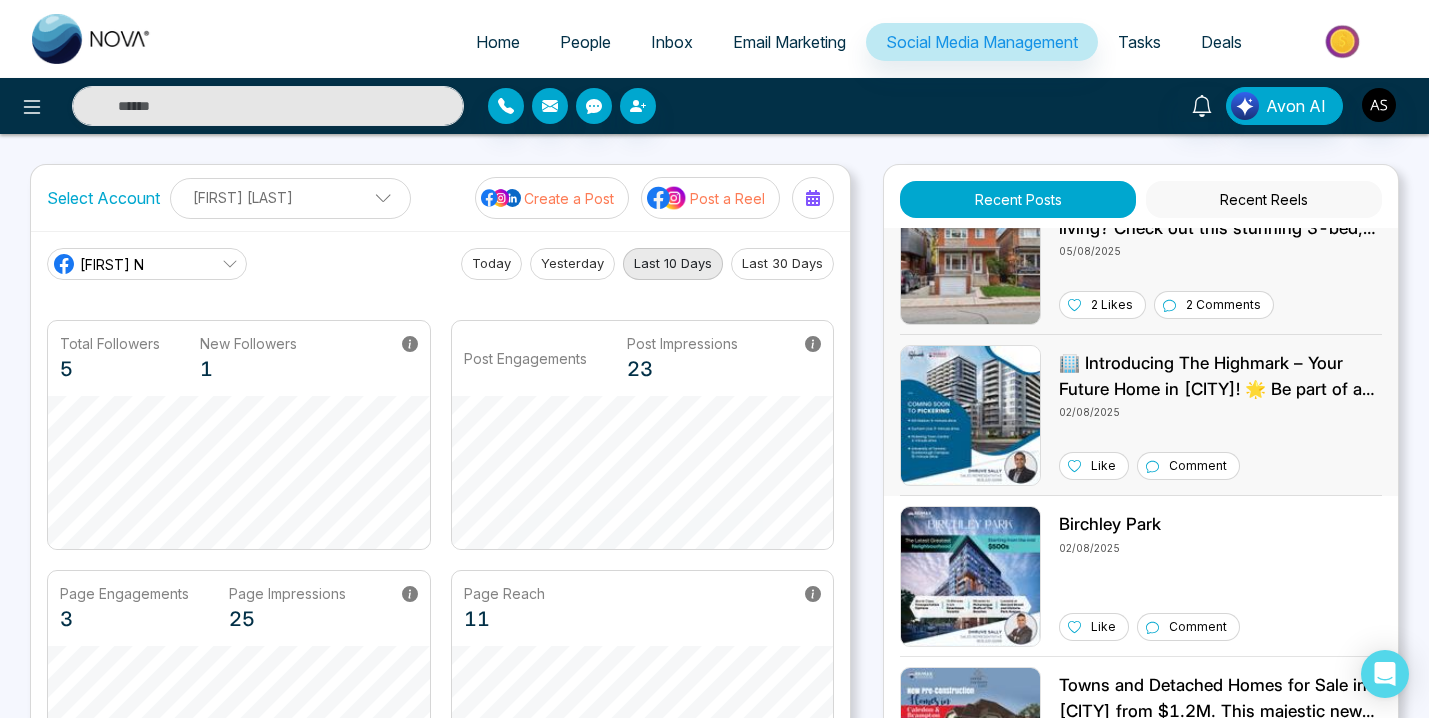 scroll, scrollTop: 231, scrollLeft: 0, axis: vertical 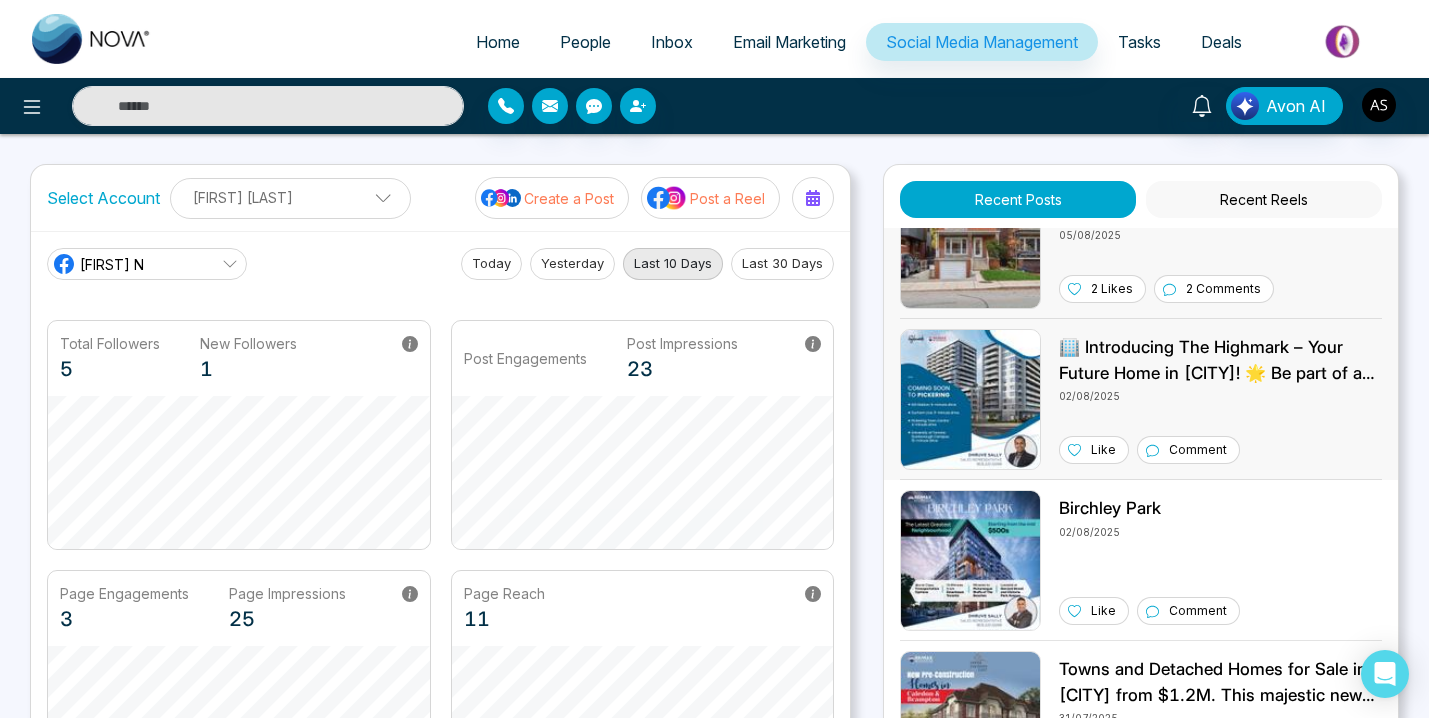 click on "🏢 Introducing The Highmark – Your Future Home in [CITY]! 🌟
Be part of an exclusive community at one of the most desirable addresses in [CITY], located at Kingston Rd & Brock Rd. Enjoy unparalleled access to urban conveniences and natural beauty with Highway 401, Pickering GO Station, Big Box Stores, Pickering Town Centre, and Princess of Wales Park just moments away!
✨ INCENTIVES ALERT:
✔️ Discounted Parking* - Suites 559sf or larger eligible
✔️ Free Assignment*
✔️ Right to Lease*
With over 40 years of building excellence, Highmark Homes has a proven track record of developing over 500 homes across more than 10 communities. Don’t miss the chance to be a part of their upcoming high-rise projects in [CITY] and Whitby!
📞 Contact us today to learn more and secure your new home at The Highmark!
*Terms and conditions apply." at bounding box center [1220, 360] 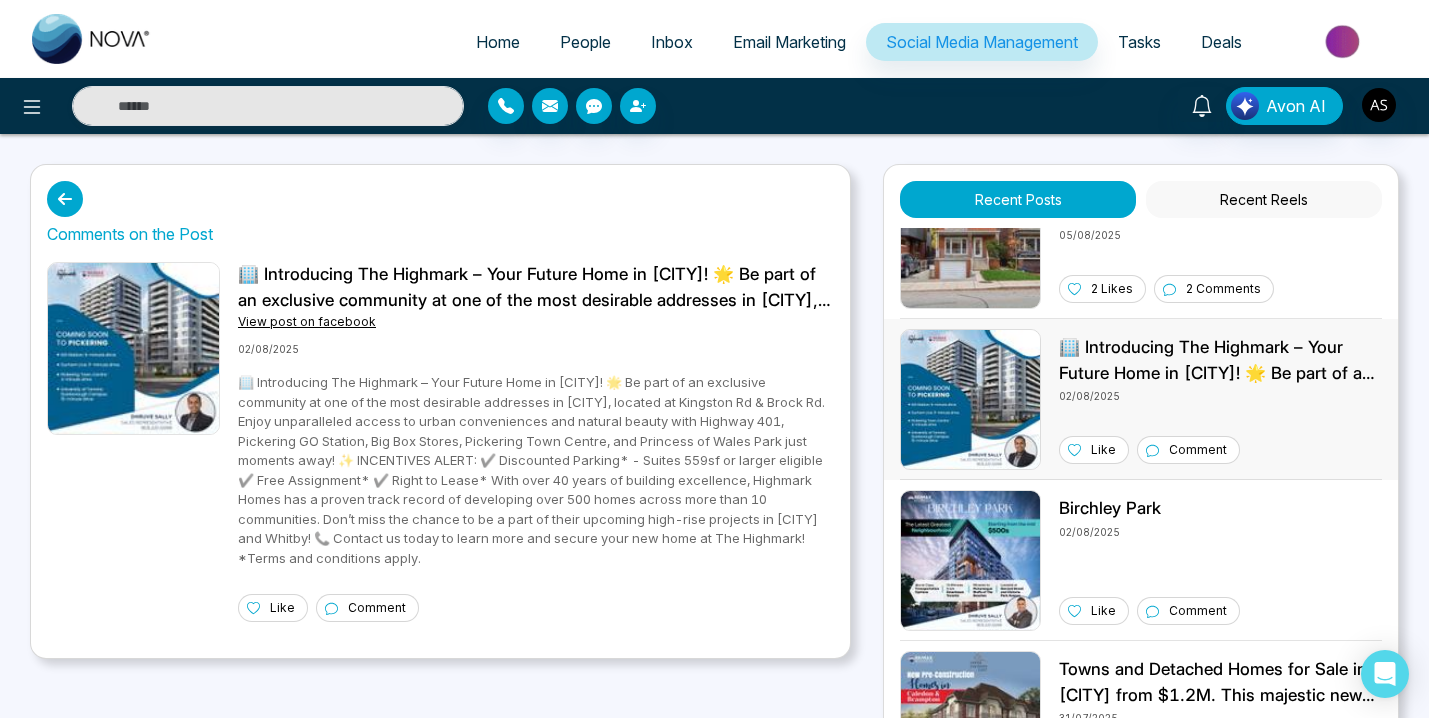 click at bounding box center (65, 199) 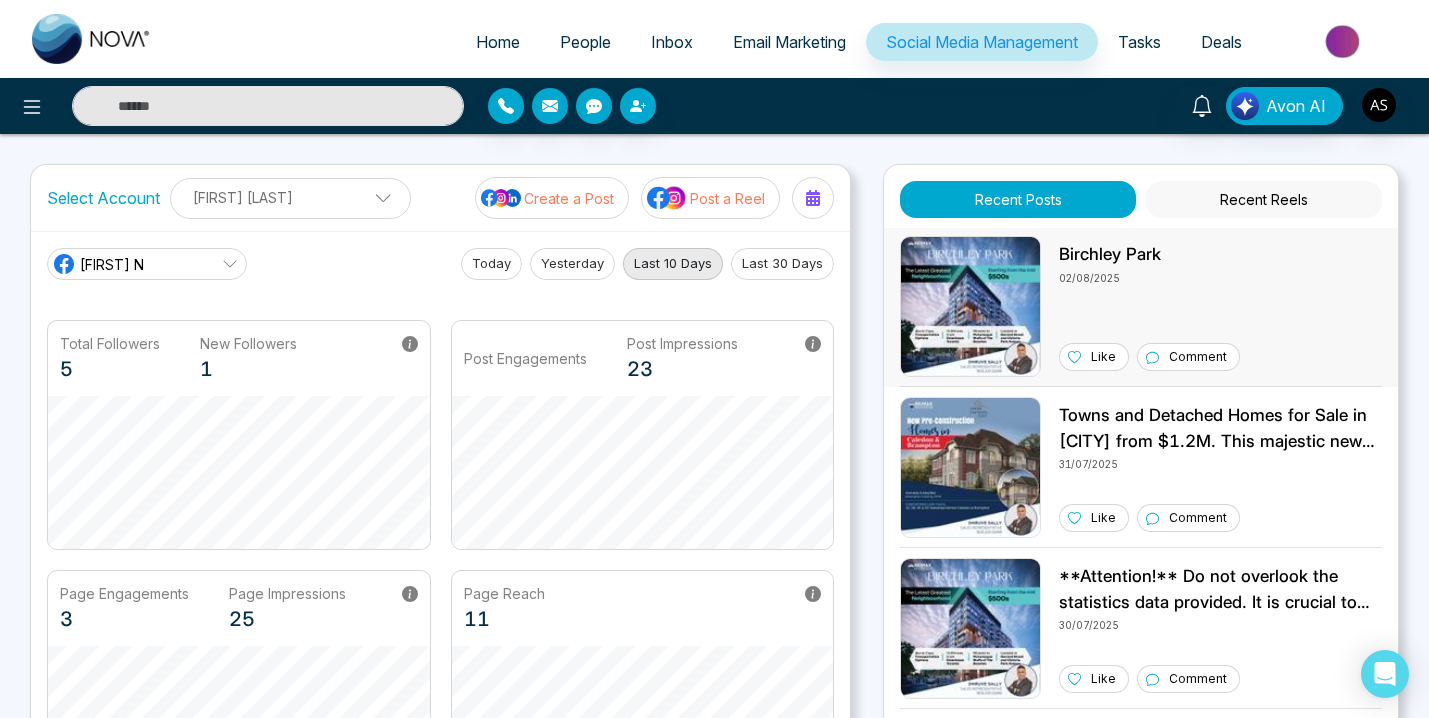 scroll, scrollTop: 489, scrollLeft: 0, axis: vertical 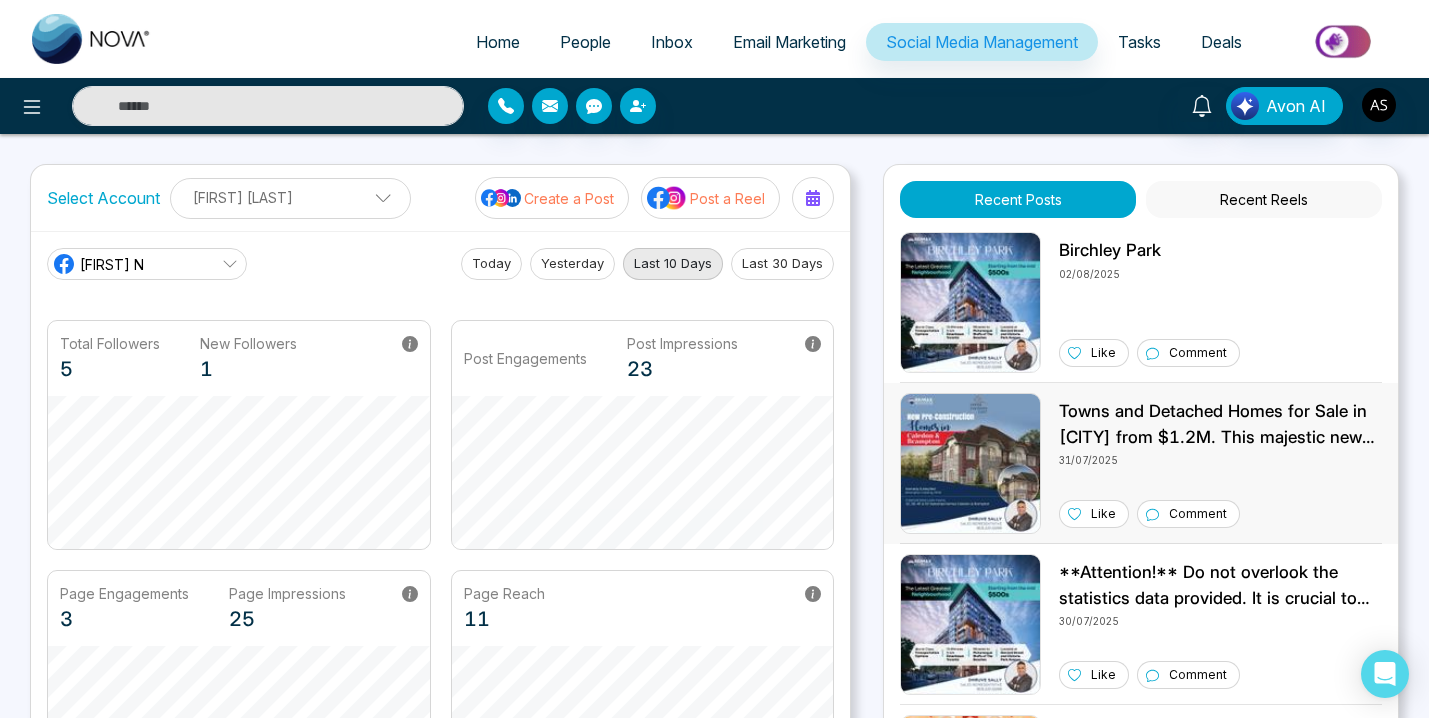 click on "Towns and Detached Homes for Sale in [CITY] from $1.2M. This majestic new community sits upon the greenest of valleys at the intersection of Airport Road and Cranston Drive in the prestigious town of Caledon East.
EXCLUSIVE INCENTIVES*
• $5,000 IN FREE UPGRADES AT OUR DESIGN STUDIO
• 5 FREE APPLIANCES
+
DEPOSIT STRUCTURE*
32' Rear Lane Singles
$50,000 with Agreement
$50,000 in 30 days
$50,000 in 120 days
$50,000 in 150 days
38' / 45' / 50' Singles
$50,000 with Agreement
$50,000 in 60 days
$50,000 in 120 days
$50,000 in 150 days
💫Surrounded by every amenity such as Schools, Outdoors, Restaurants and Dining
#uppercaledoneast #[CITY] #singles #towns #caledoneast #preconstruction #furninshed #remaxmillennium #gtarealtor" at bounding box center [1220, 424] 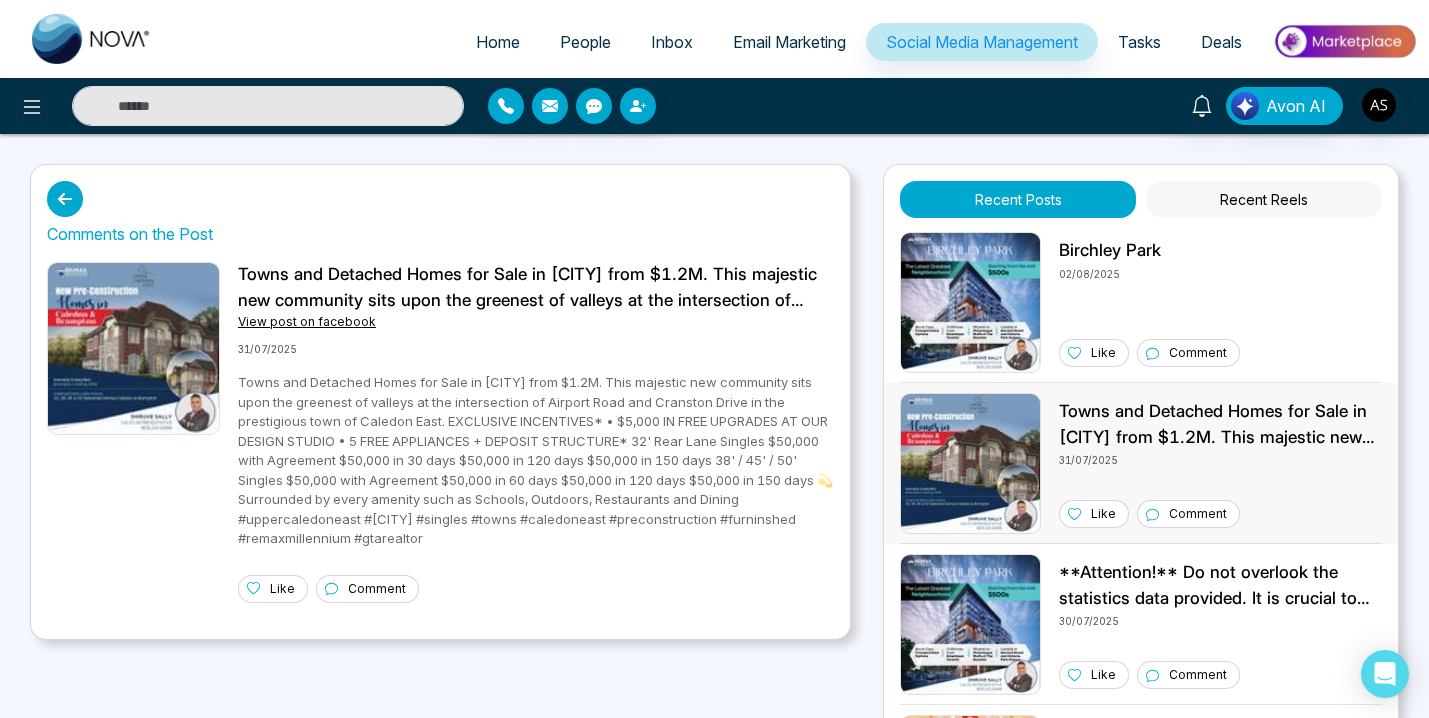 click at bounding box center (65, 199) 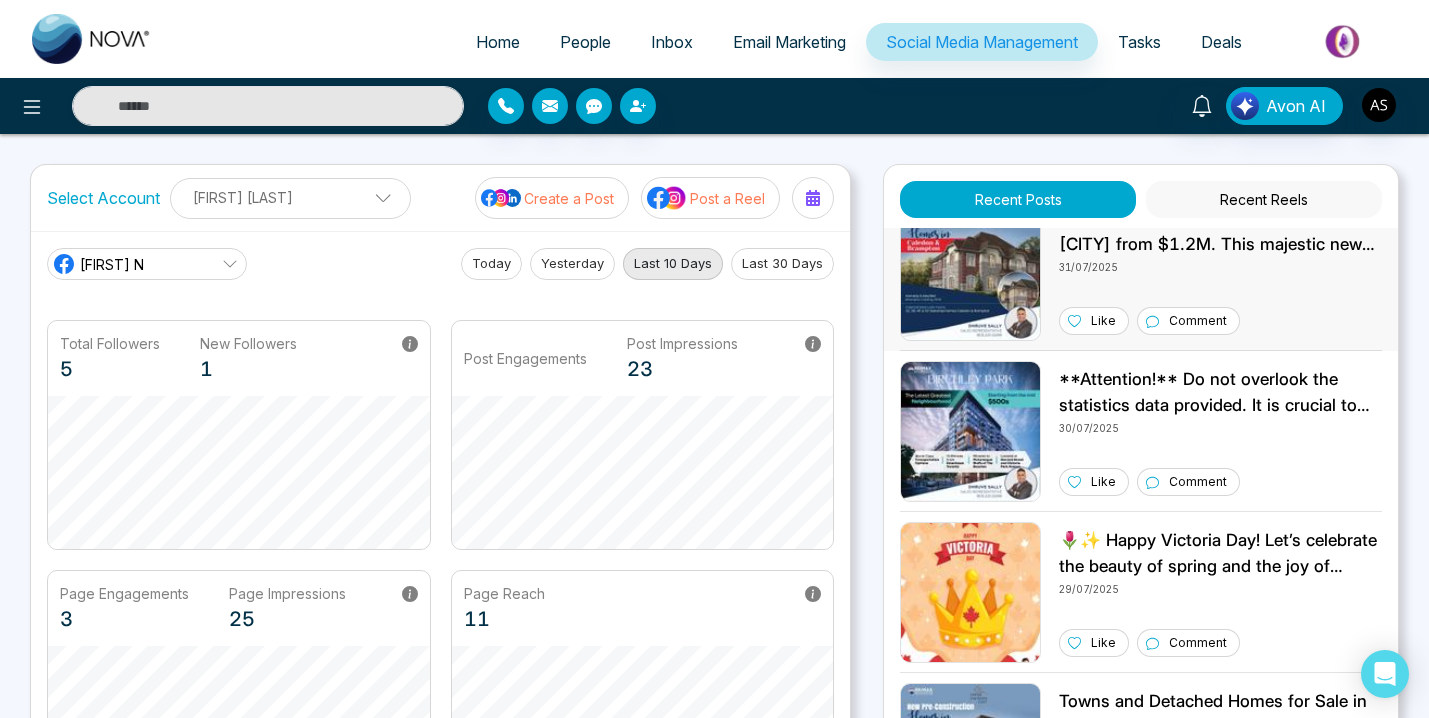 scroll, scrollTop: 683, scrollLeft: 0, axis: vertical 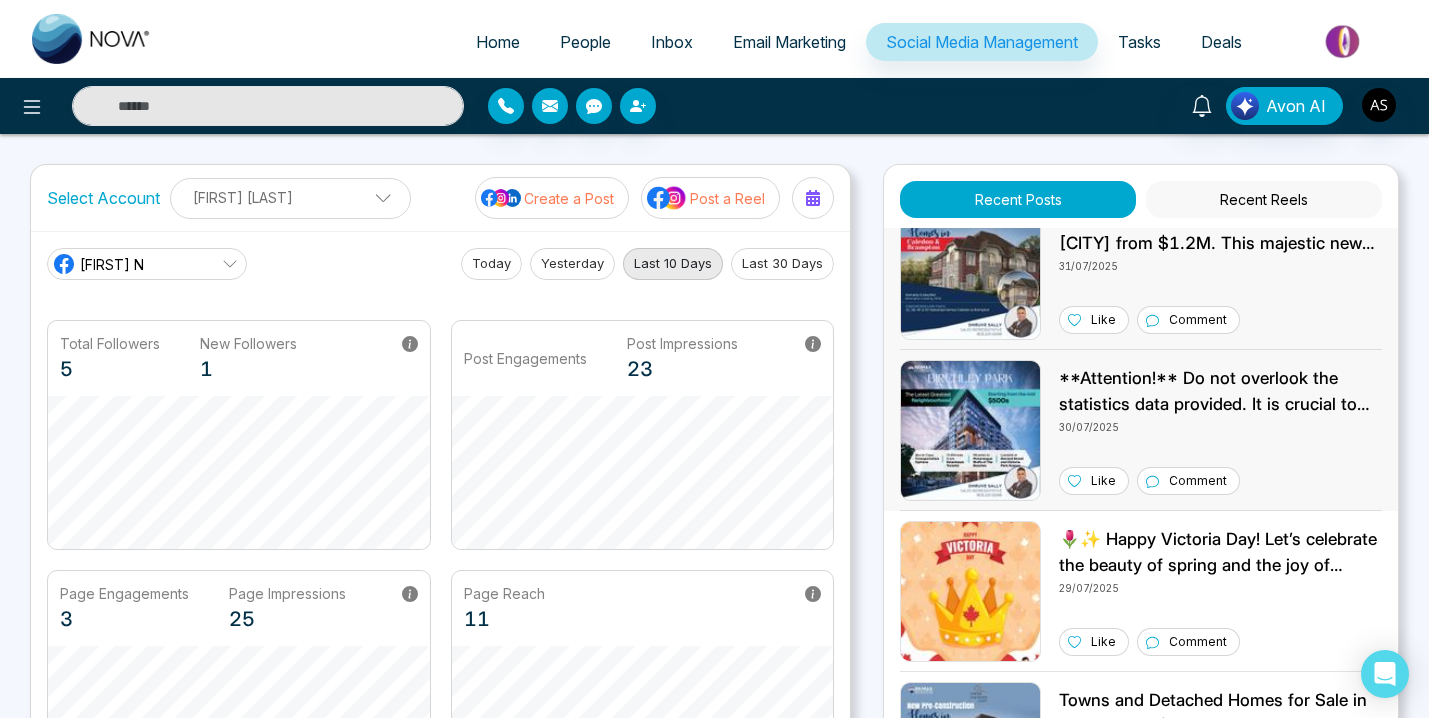 click on "Comment" at bounding box center (1198, 481) 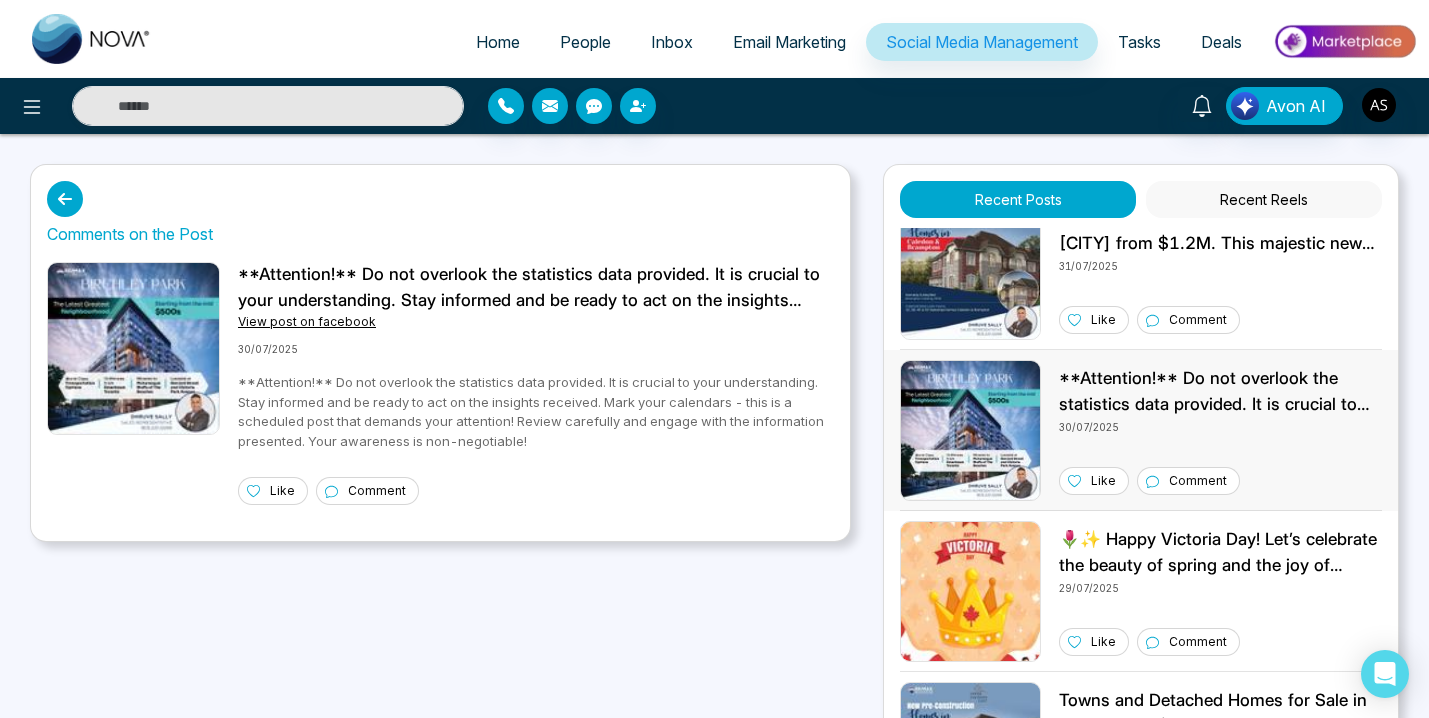 click at bounding box center (65, 199) 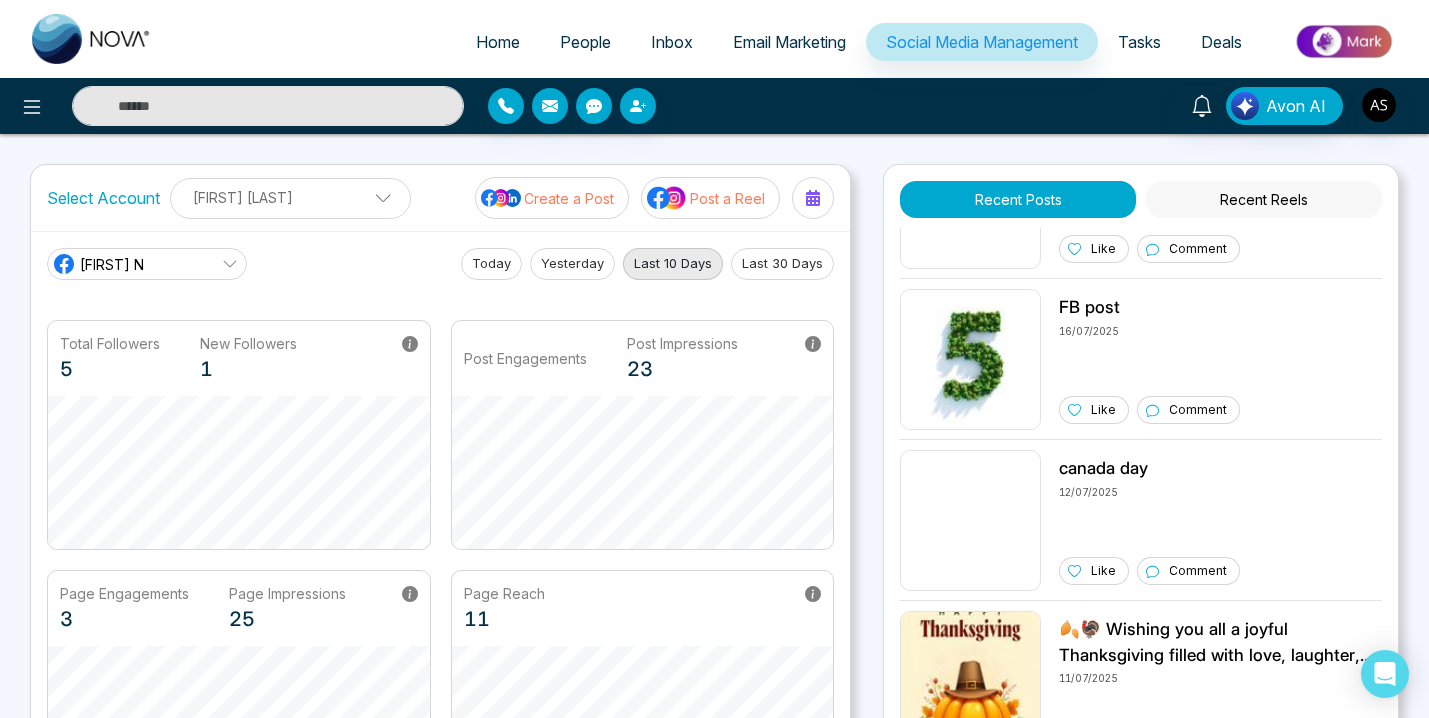 scroll, scrollTop: 0, scrollLeft: 0, axis: both 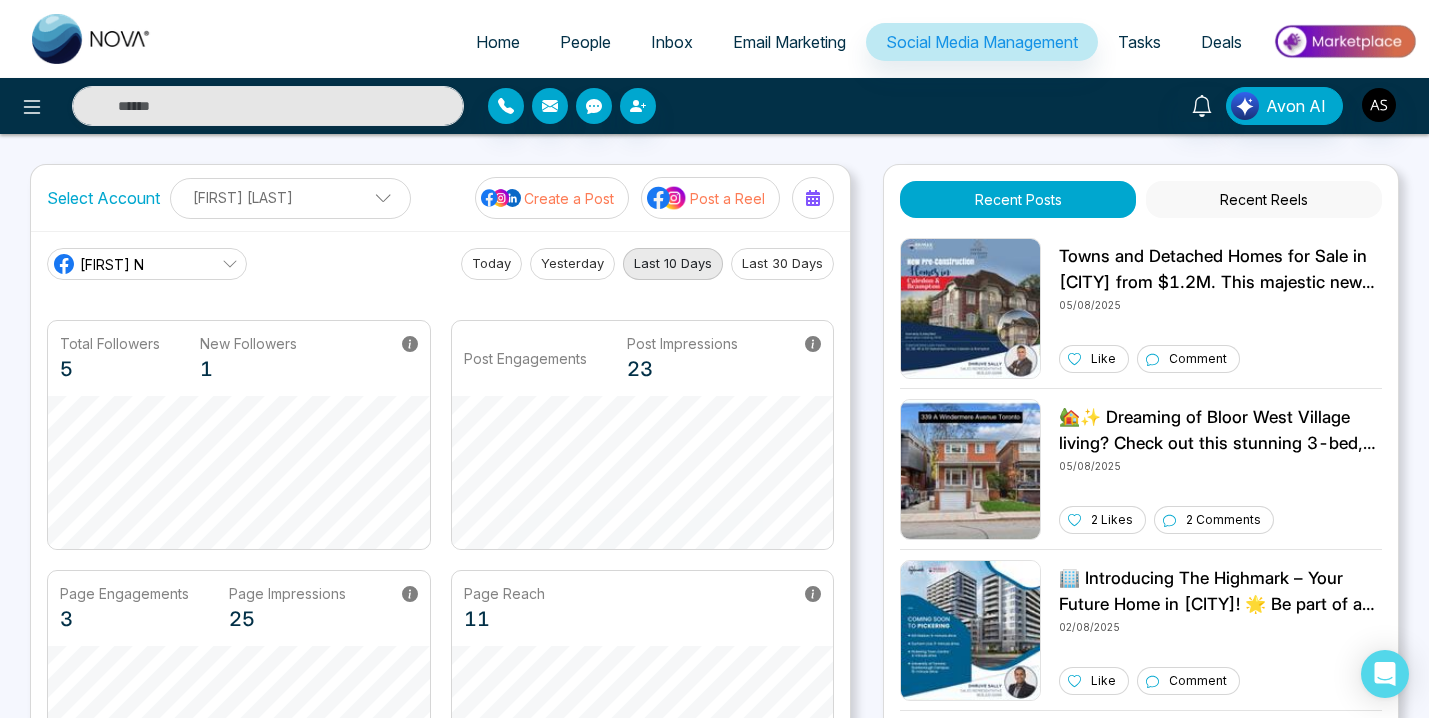 click on "Home People Inbox Email Marketing Social Media Management Tasks Deals Avon AI Select Account [FIRST] [LAST]     [FIRST] [LAST]      Add Social Accounts   Create a Post Post a Reel [FIRST] N Today Yesterday Last 10 Days Last 30 Days Total Followers 5 New Followers 1 Post Engagements Post Impressions 23 Page Engagements 3 Page Impressions 25 Page Reach 11 Recent Posts Recent Reels 05/08/2025   Like   Comment 🏡✨ Dreaming of Bloor West Village living? Check out this stunning 3-bed, 3-bath detached home at [NUMBER] [STREET] [AVE] for $5250! Enjoy a beautiful backyard, garage, and unbeatable location just steps from shops & parks. 🌳🚲 DM for details or to book a showing! 🗝️🏠 05/08/2025 2   Likes 2   Comments 02/08/2025   Like   Comment Birchley Park 02/08/2025   Like   Comment 31/07/2025   Like   Comment 30/07/2025   Like   Comment 🌷✨ Happy Victoria Day! Let’s celebrate the beauty of spring and the joy of togetherness. Enjoy the long weekend! 🎉🇨🇦 29/07/2025   Like   Comment 28/07/2025   Like" at bounding box center (714, 359) 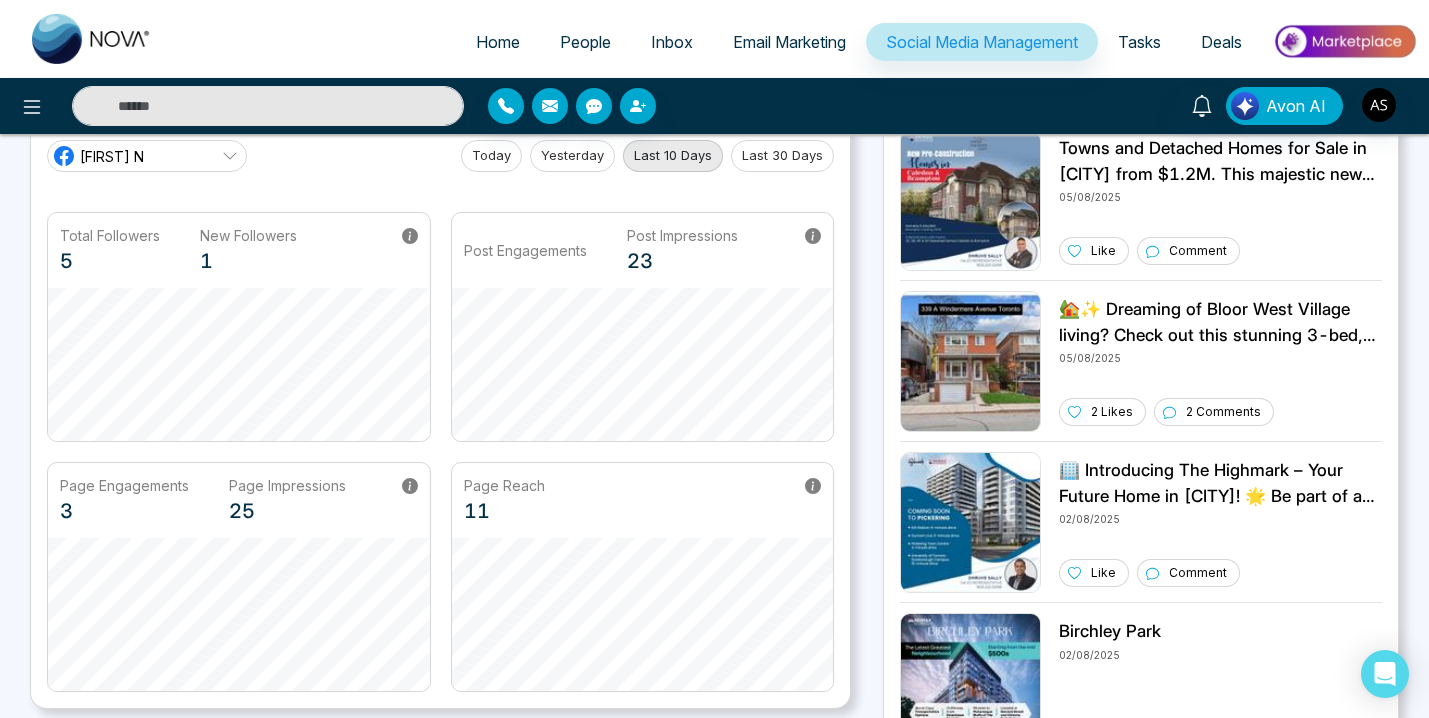 scroll, scrollTop: 0, scrollLeft: 0, axis: both 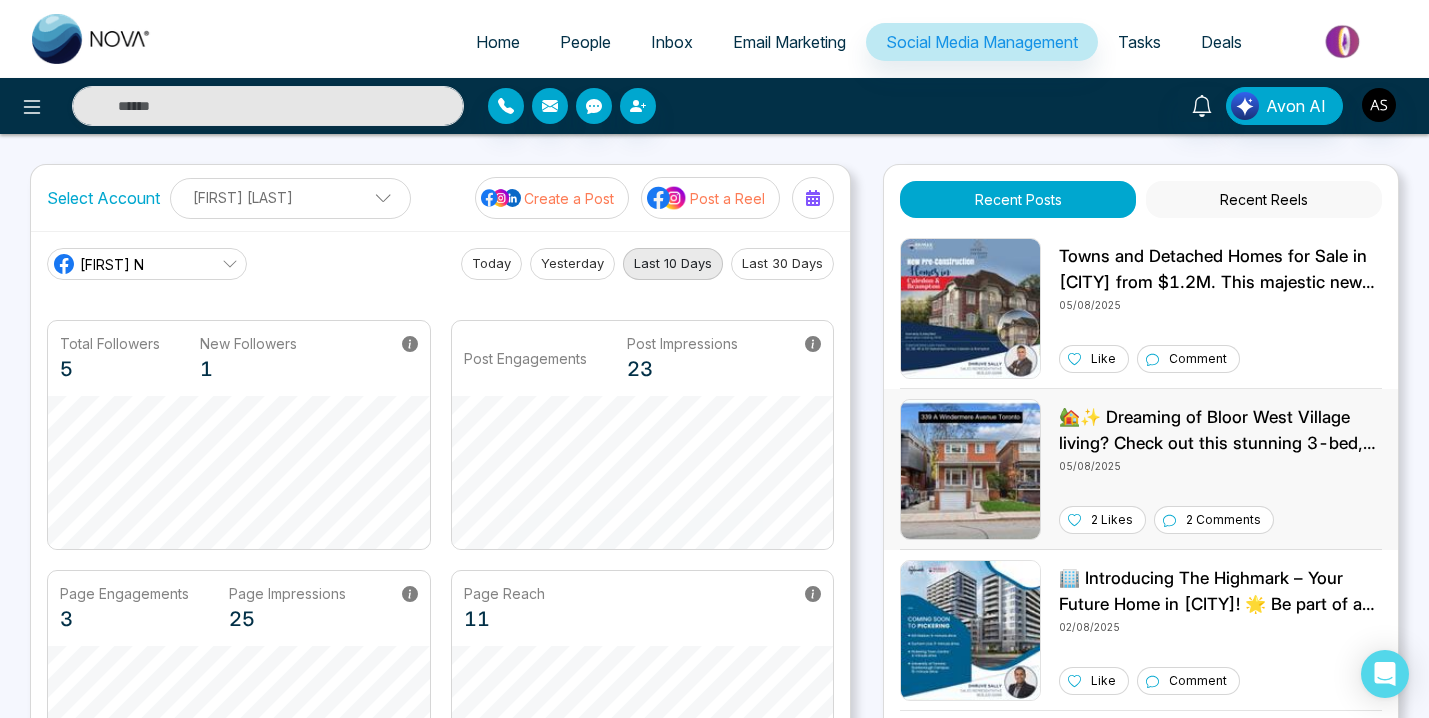 click on "2   Likes" at bounding box center [1112, 520] 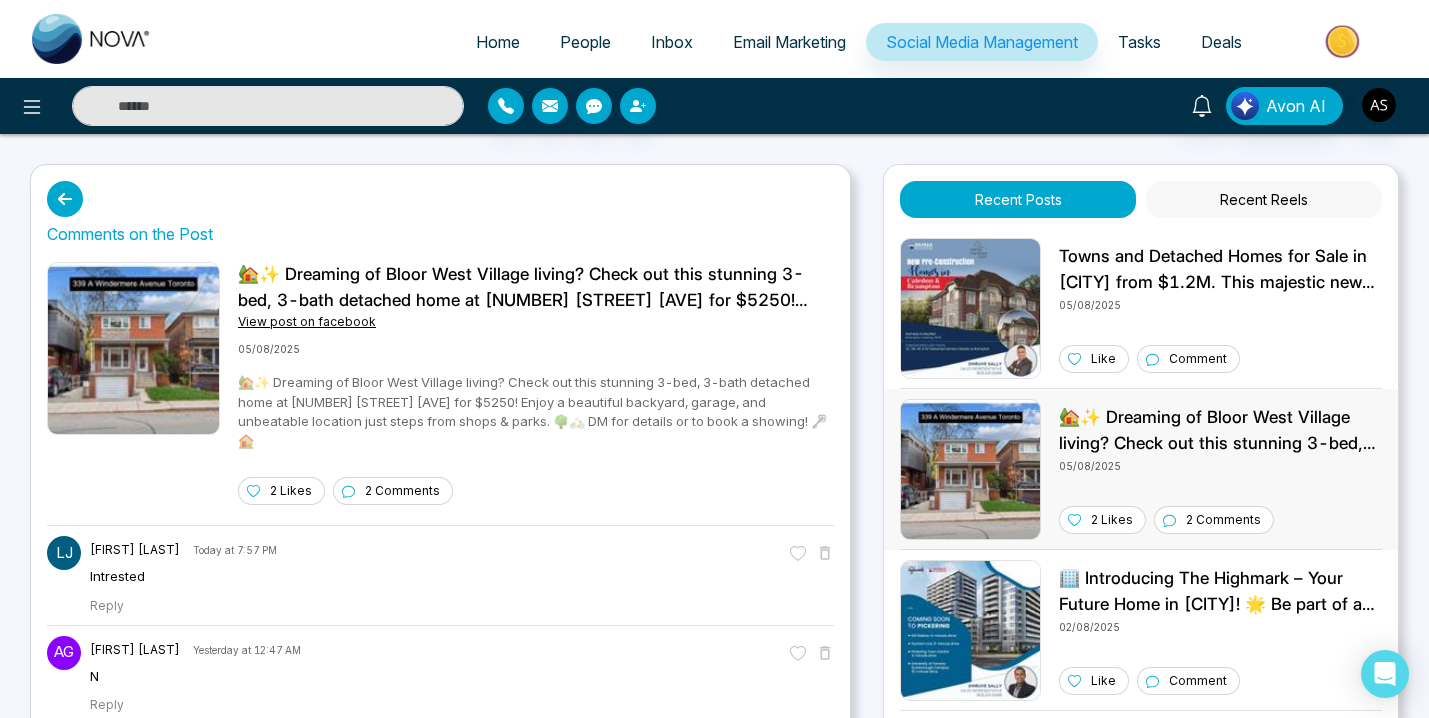 scroll, scrollTop: 23, scrollLeft: 0, axis: vertical 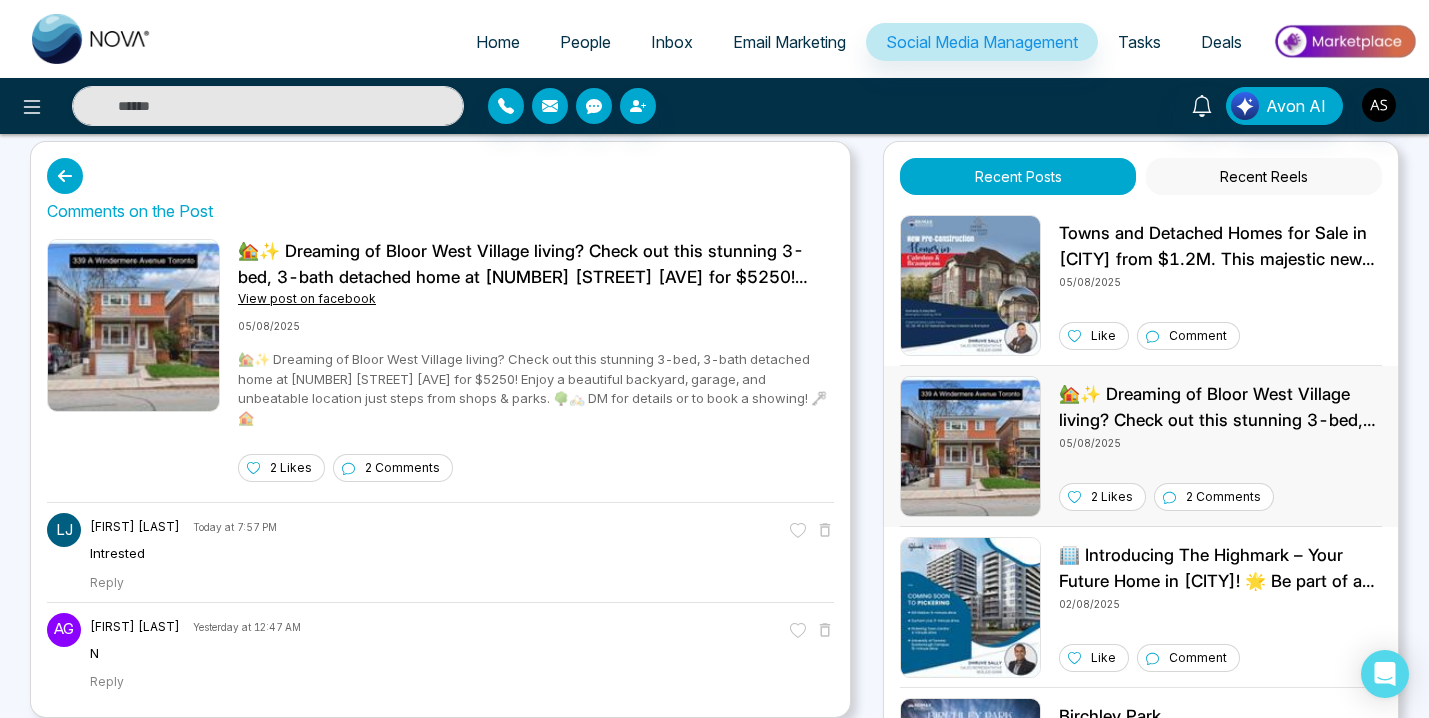 click on "Home" at bounding box center [498, 42] 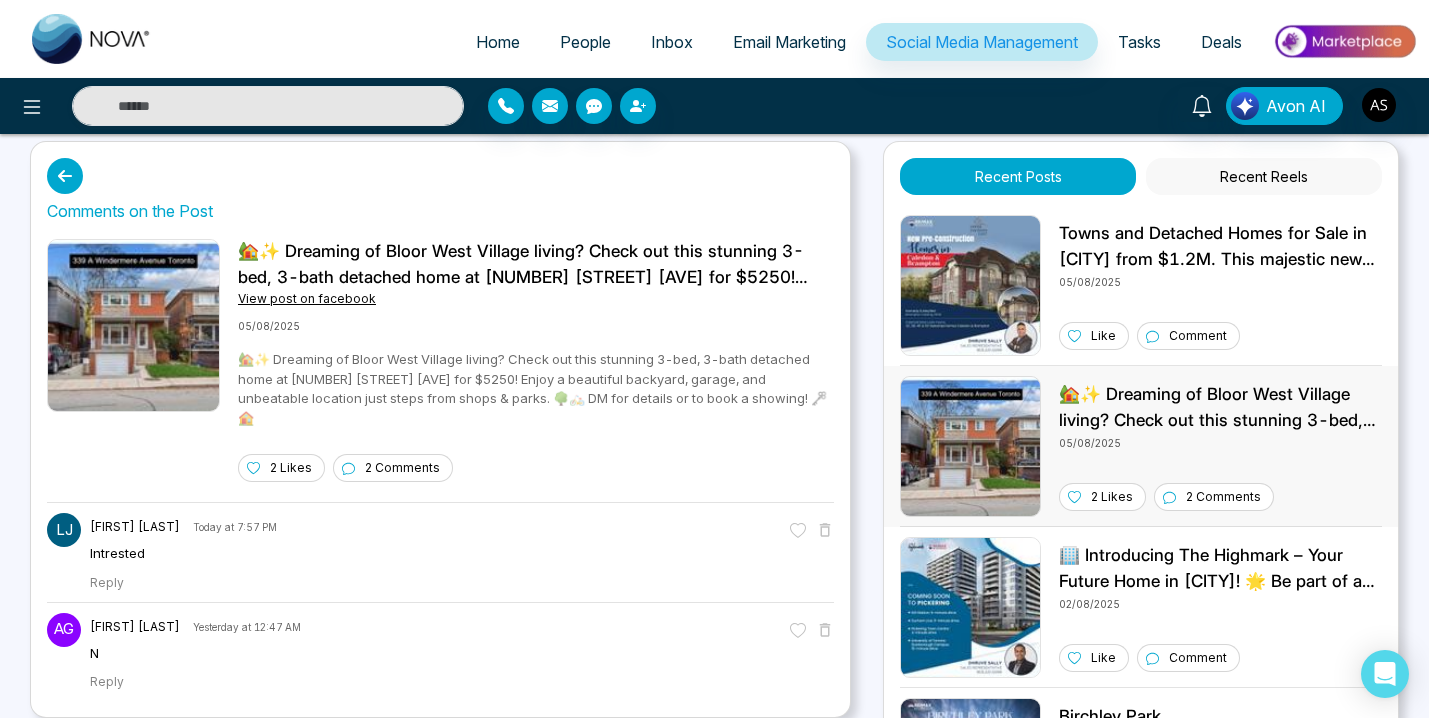 select on "*" 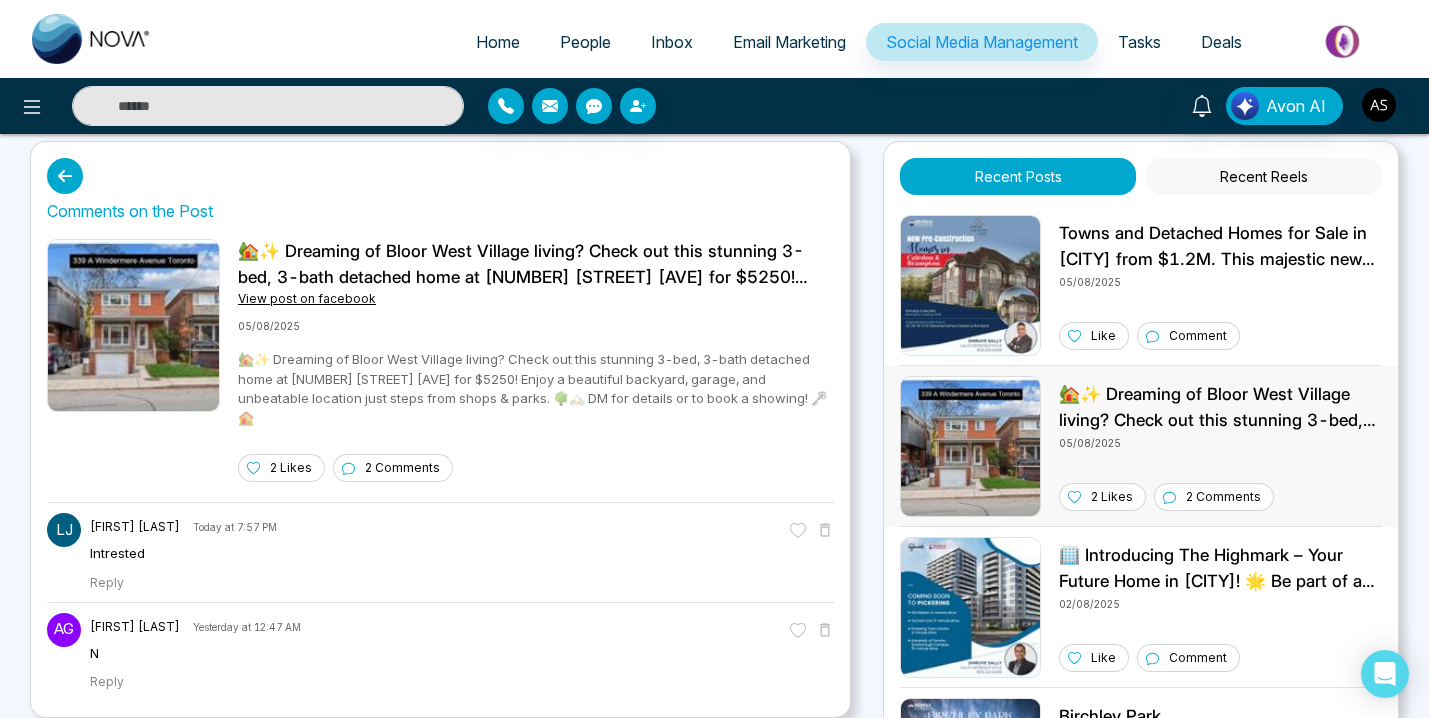 select on "*" 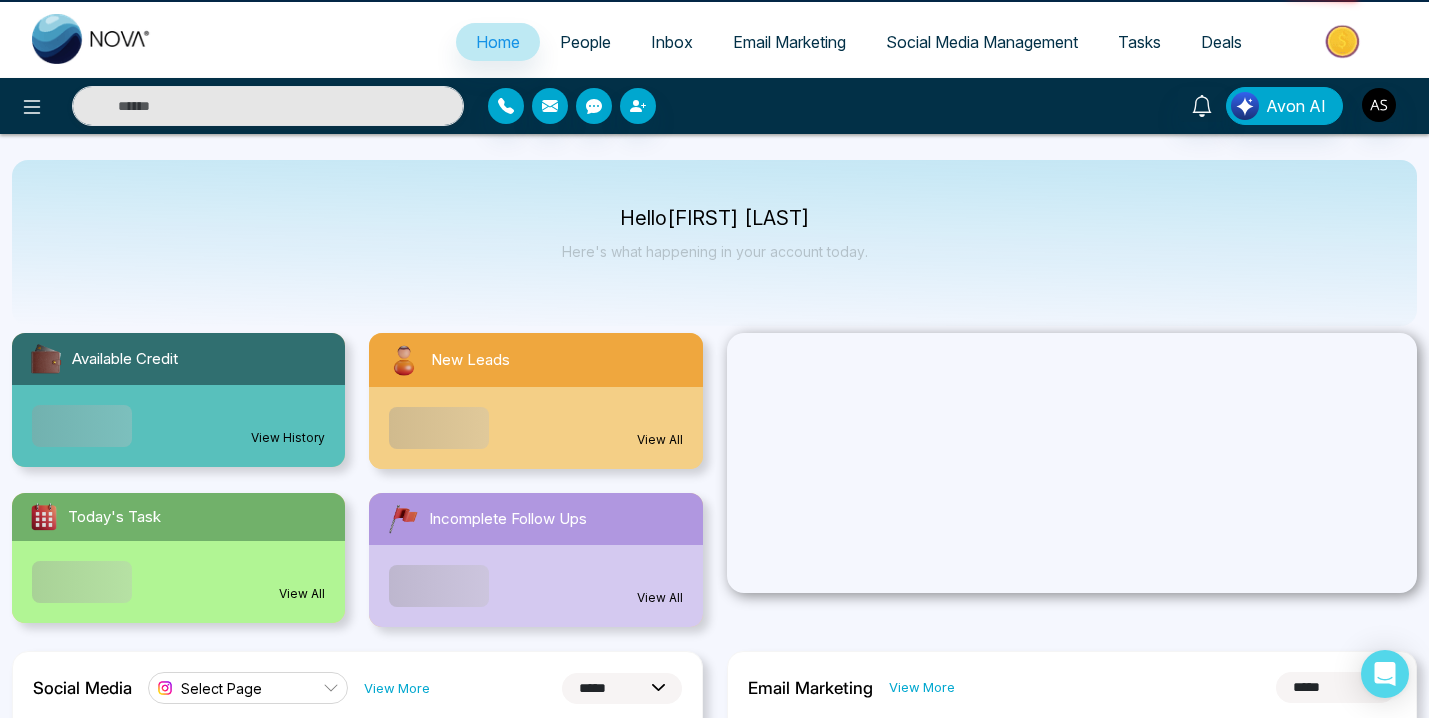 scroll, scrollTop: 0, scrollLeft: 0, axis: both 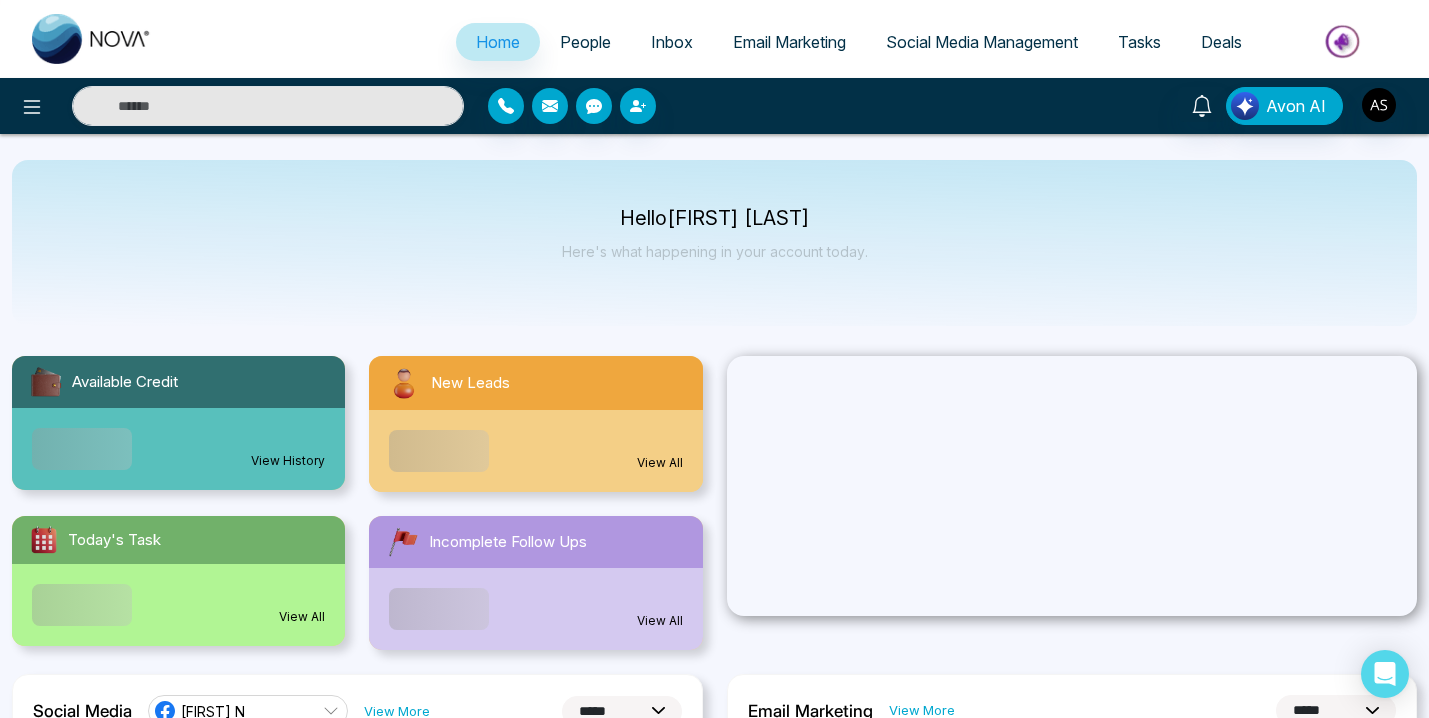 click on "Avon AI" at bounding box center [1131, 106] 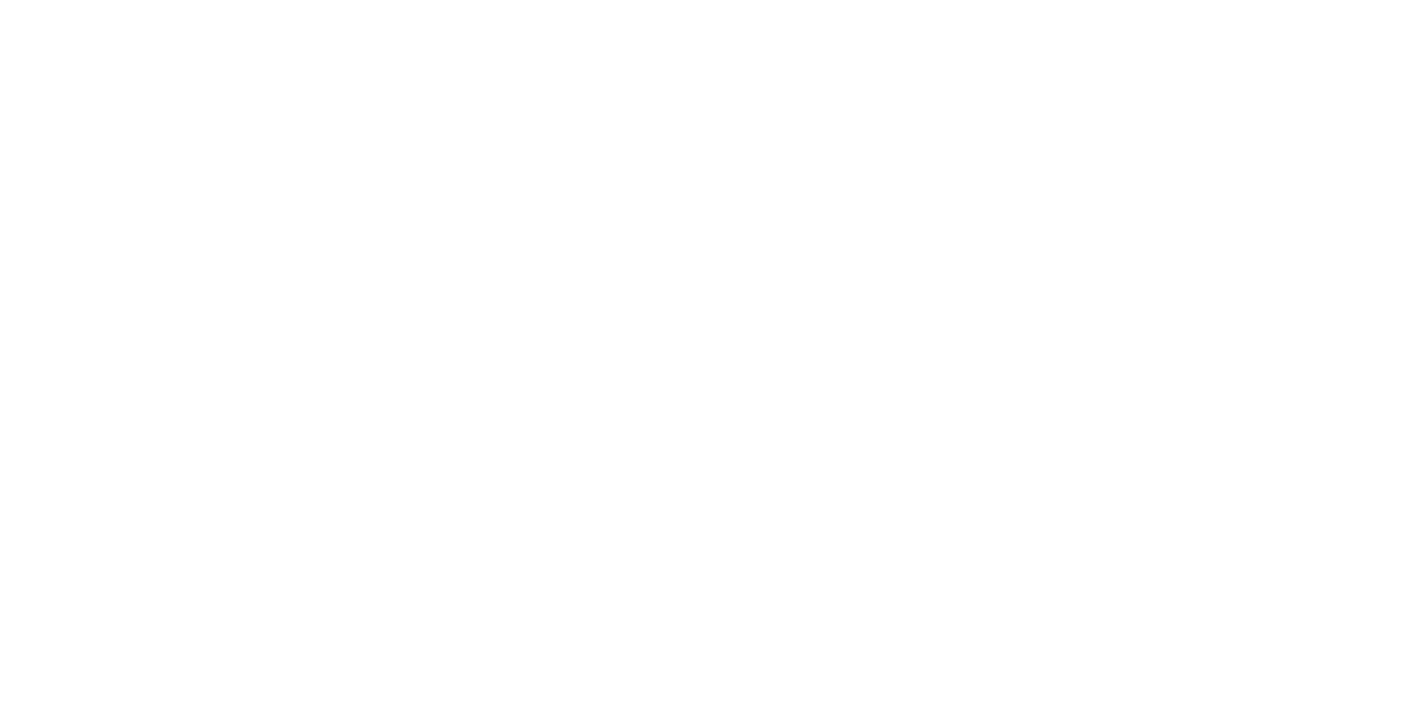 scroll, scrollTop: 0, scrollLeft: 0, axis: both 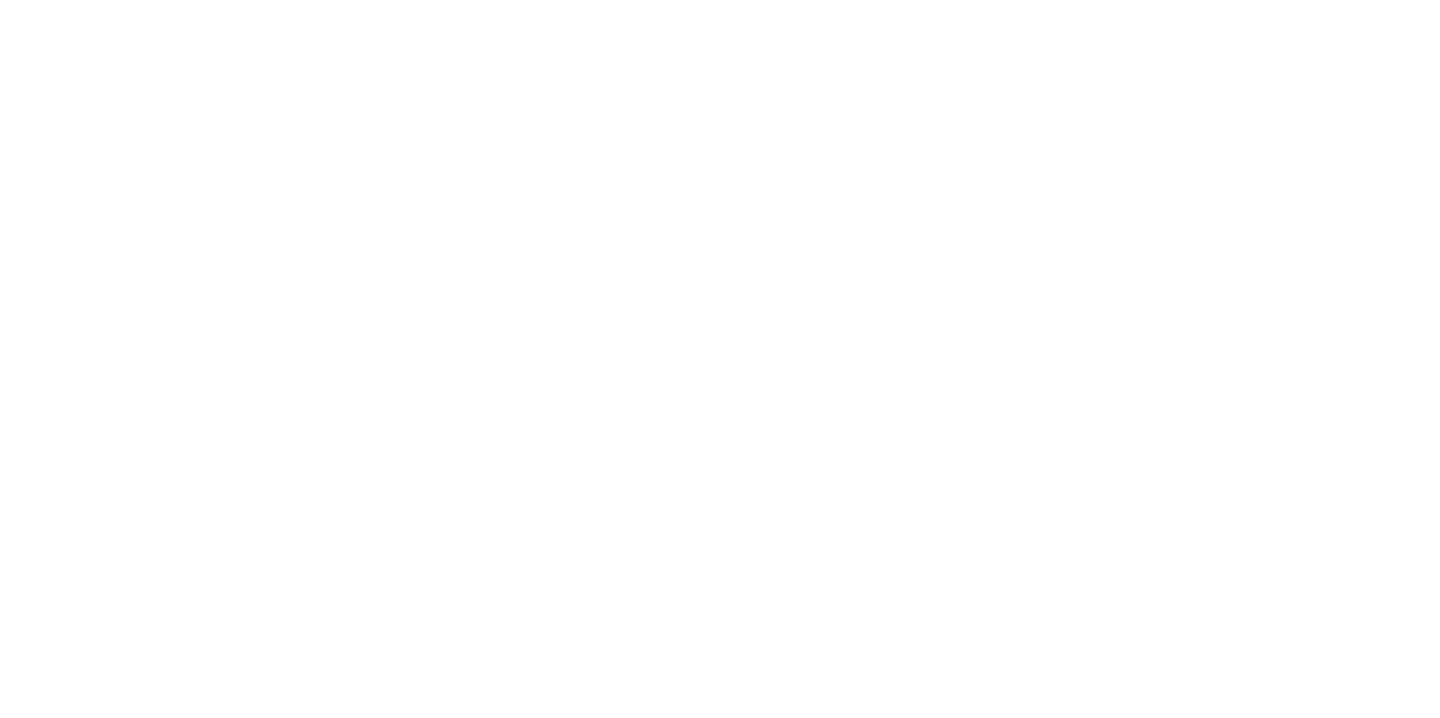 select on "*" 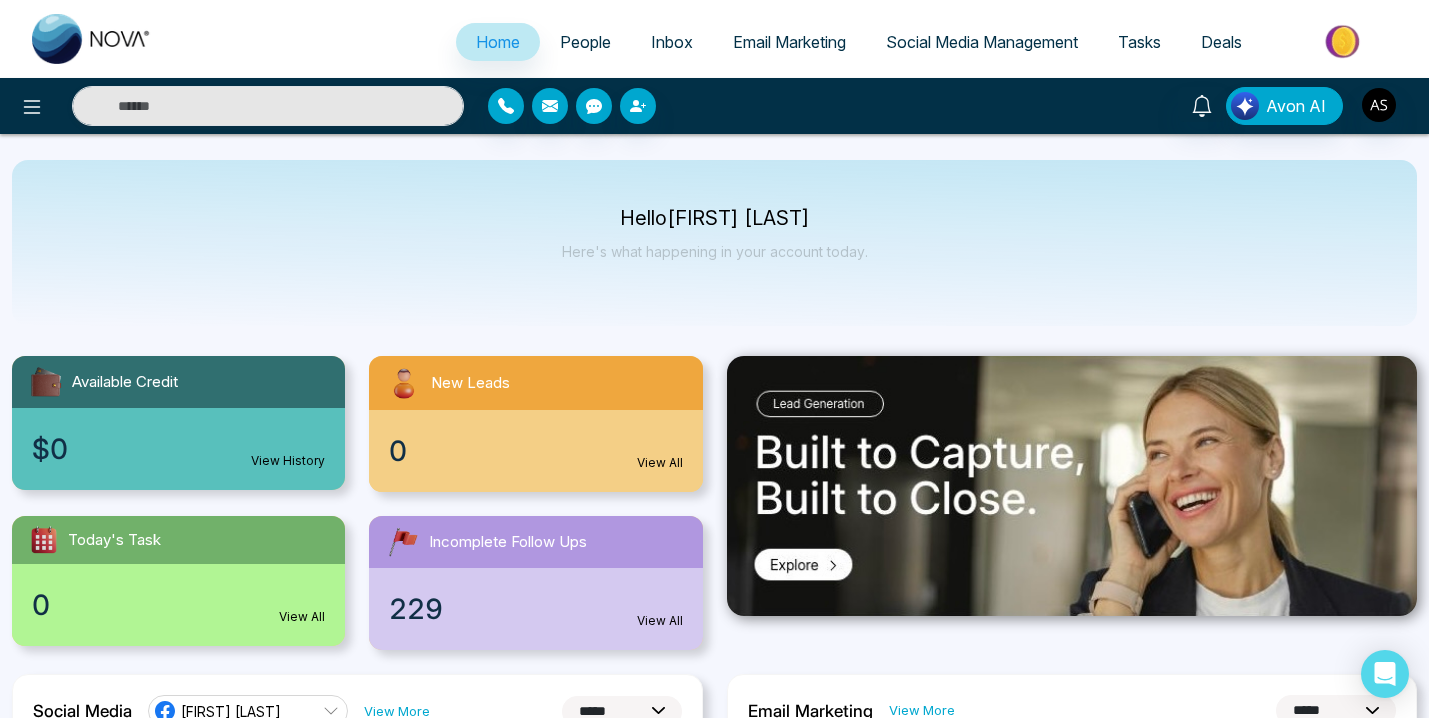 click on "**********" at bounding box center (714, 1202) 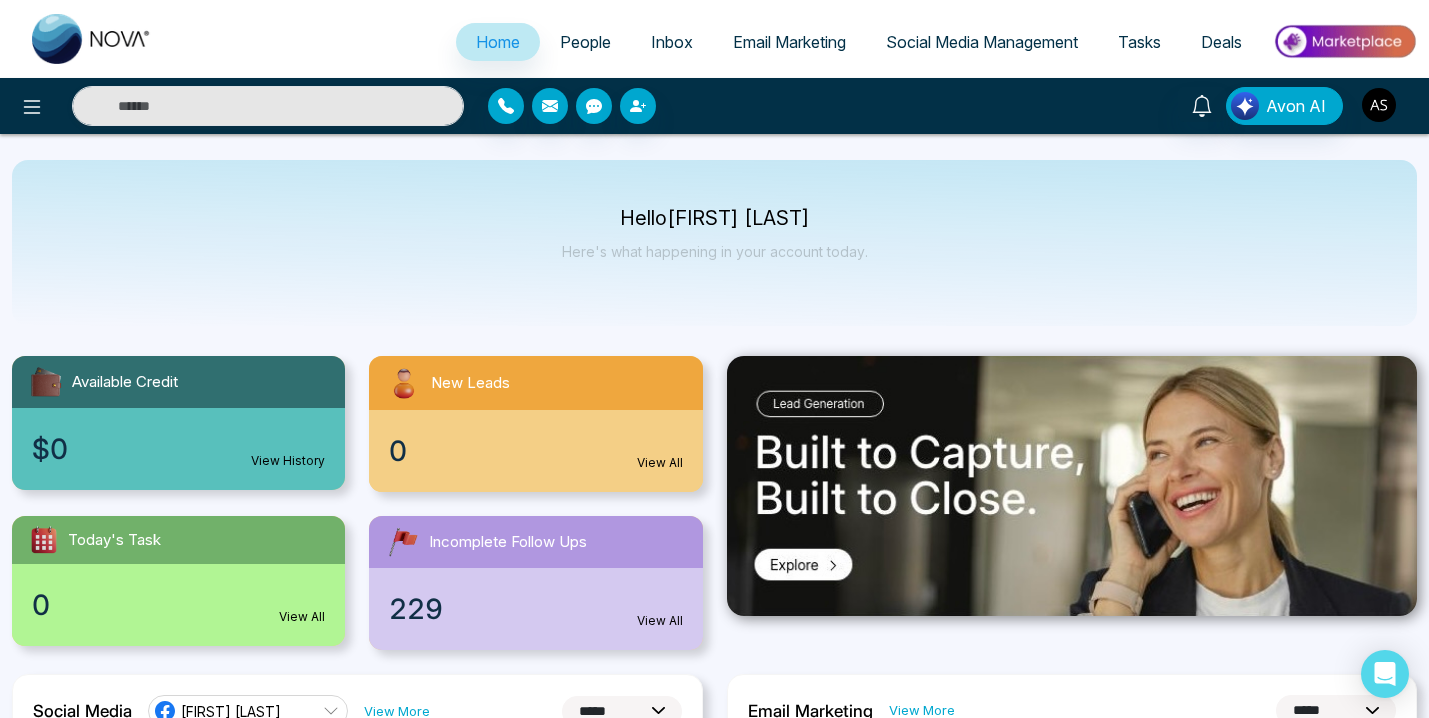 click at bounding box center (1379, 105) 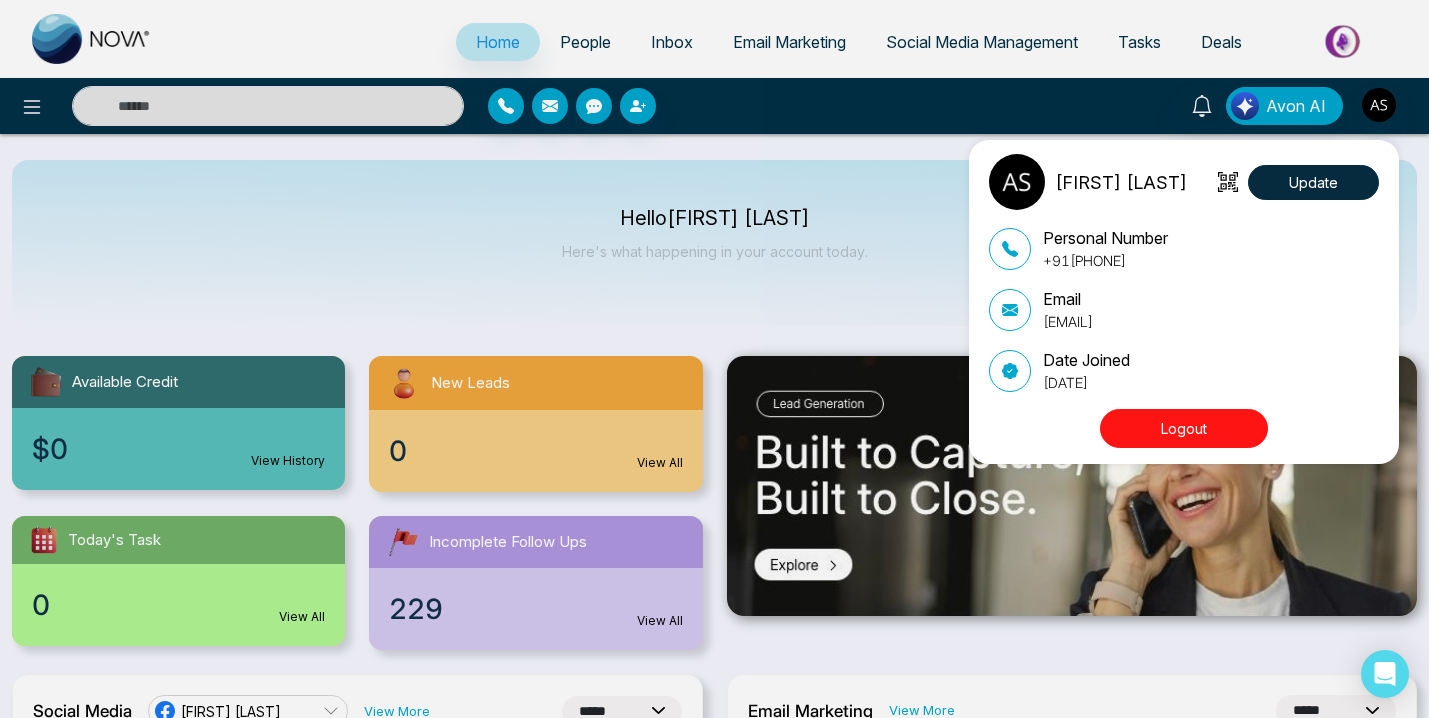 click on "Adarsh Srivastava Update Personal Number +918460937300 Email testing@novacrm.ca Date Joined February 7, 2023 Logout" at bounding box center [714, 359] 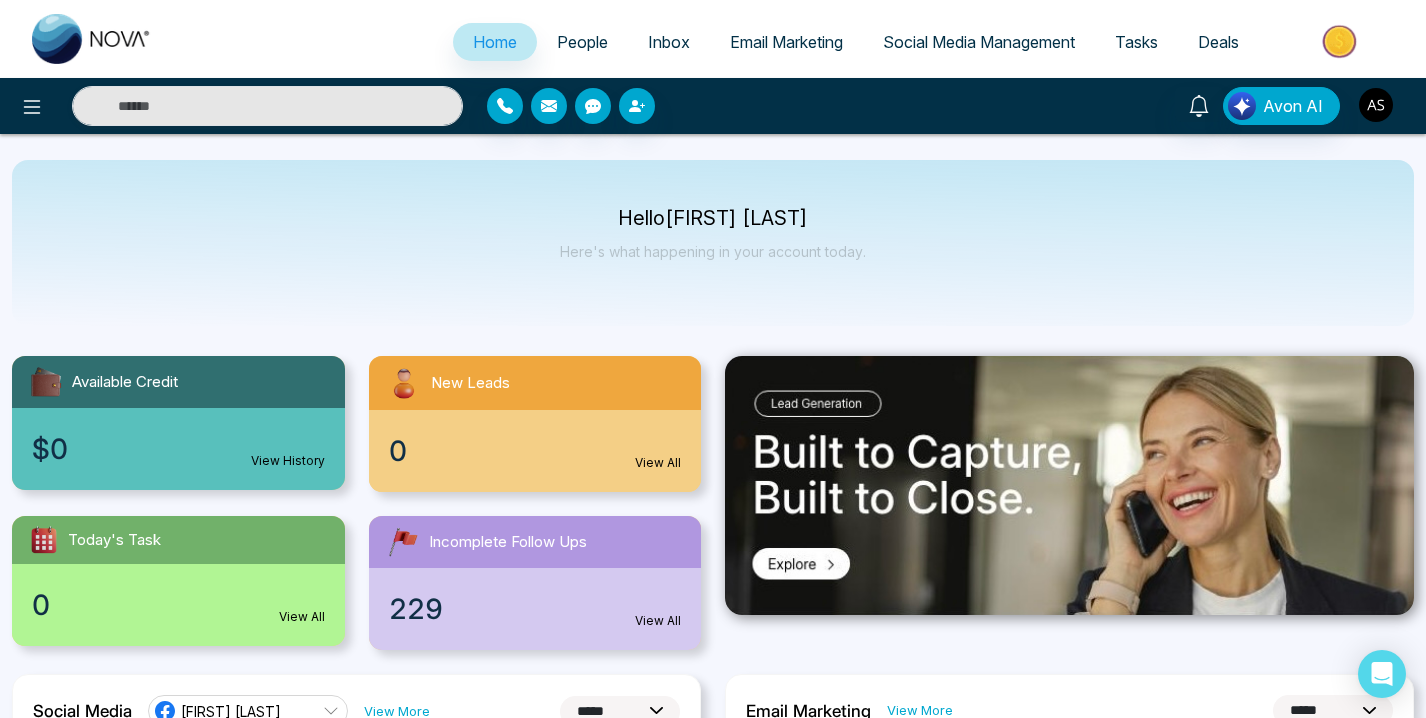 click at bounding box center (1376, 105) 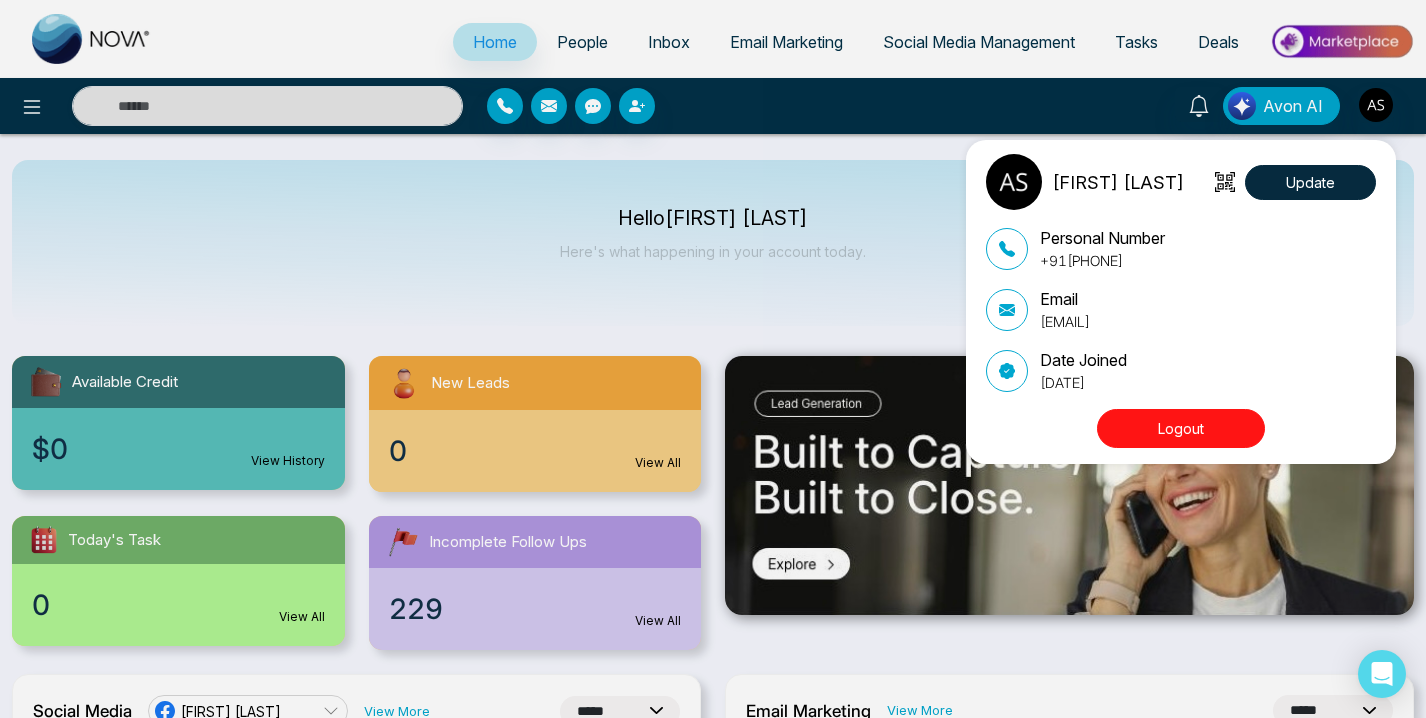 click on "Logout" at bounding box center [1181, 428] 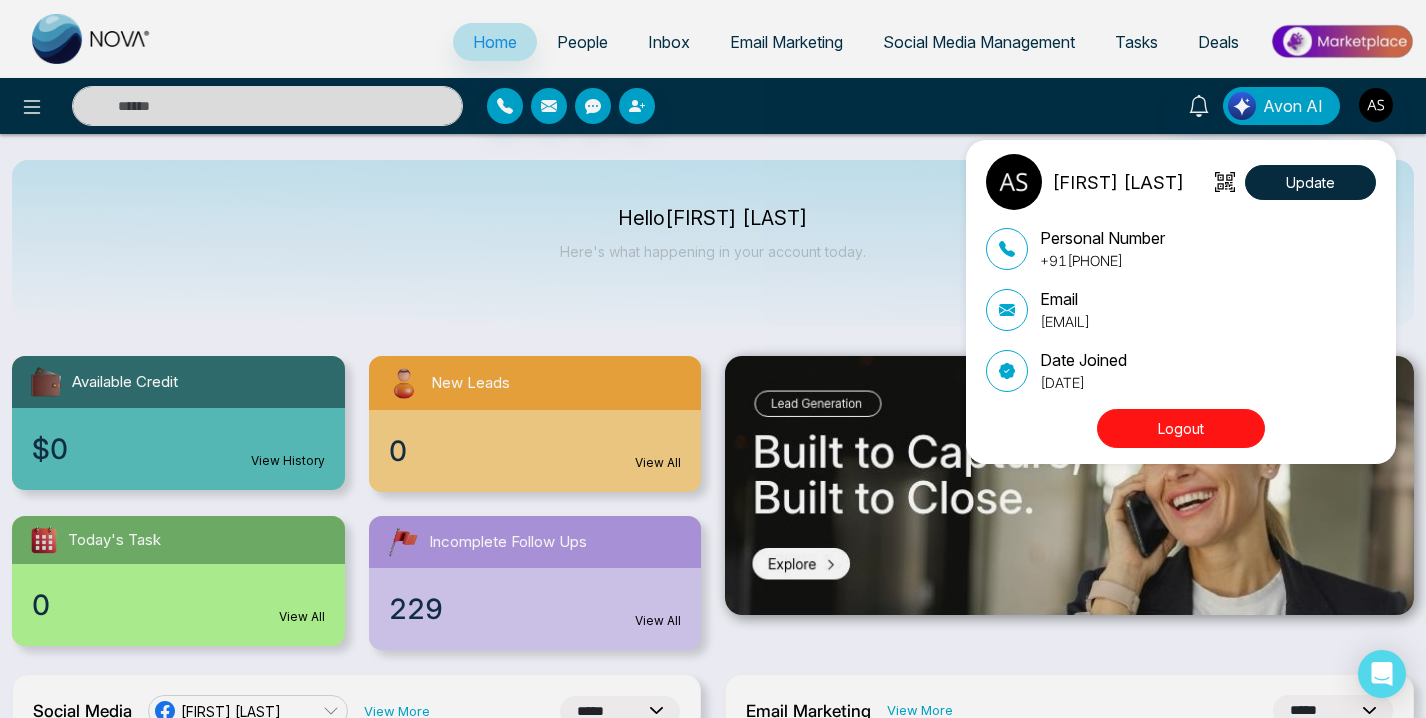 click on "Logout" at bounding box center (1181, 428) 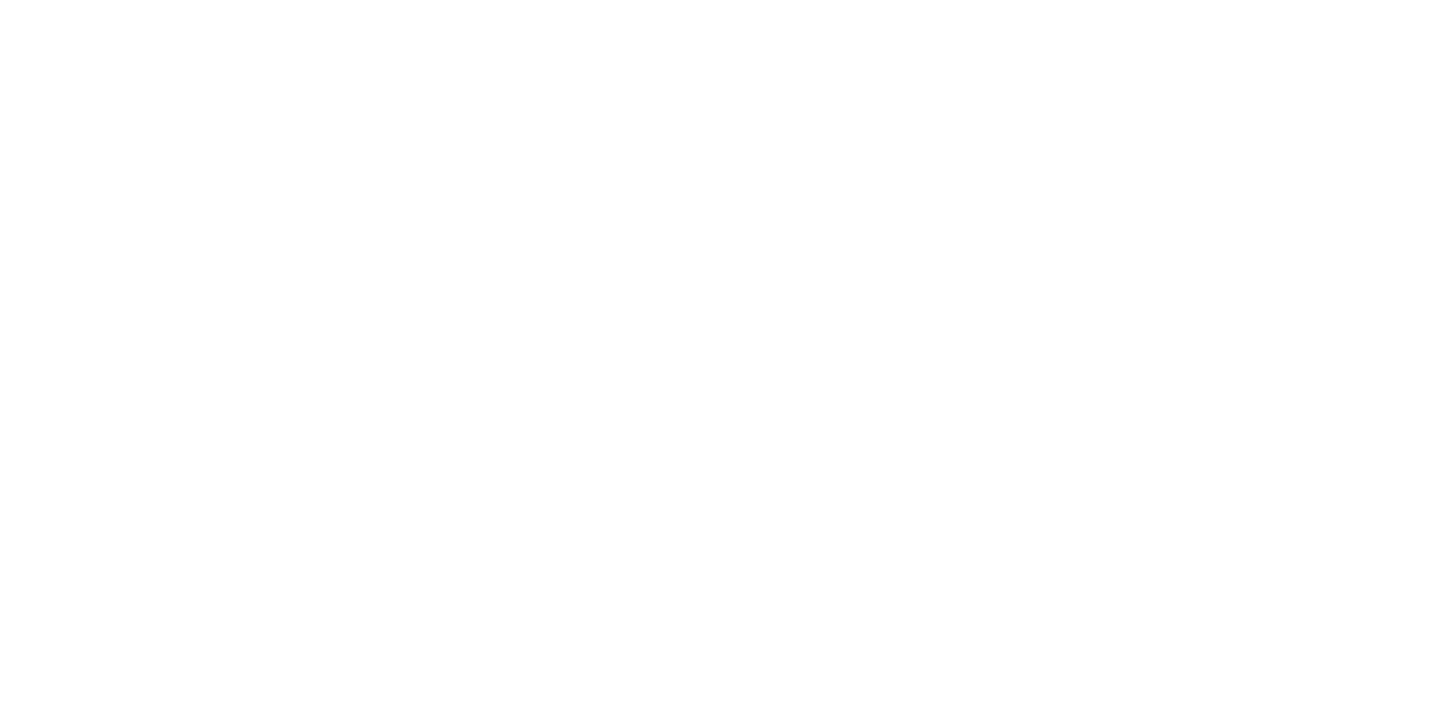 scroll, scrollTop: 0, scrollLeft: 0, axis: both 